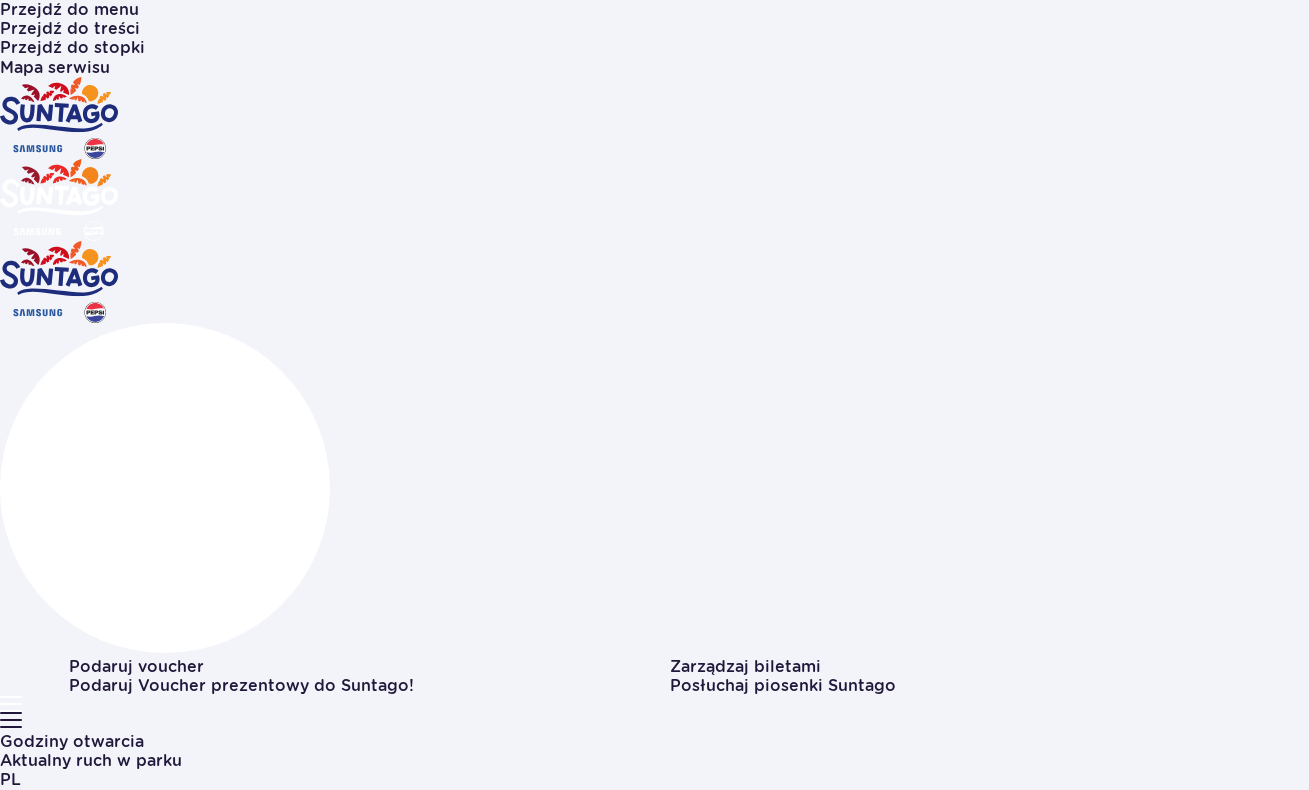 scroll, scrollTop: 0, scrollLeft: 0, axis: both 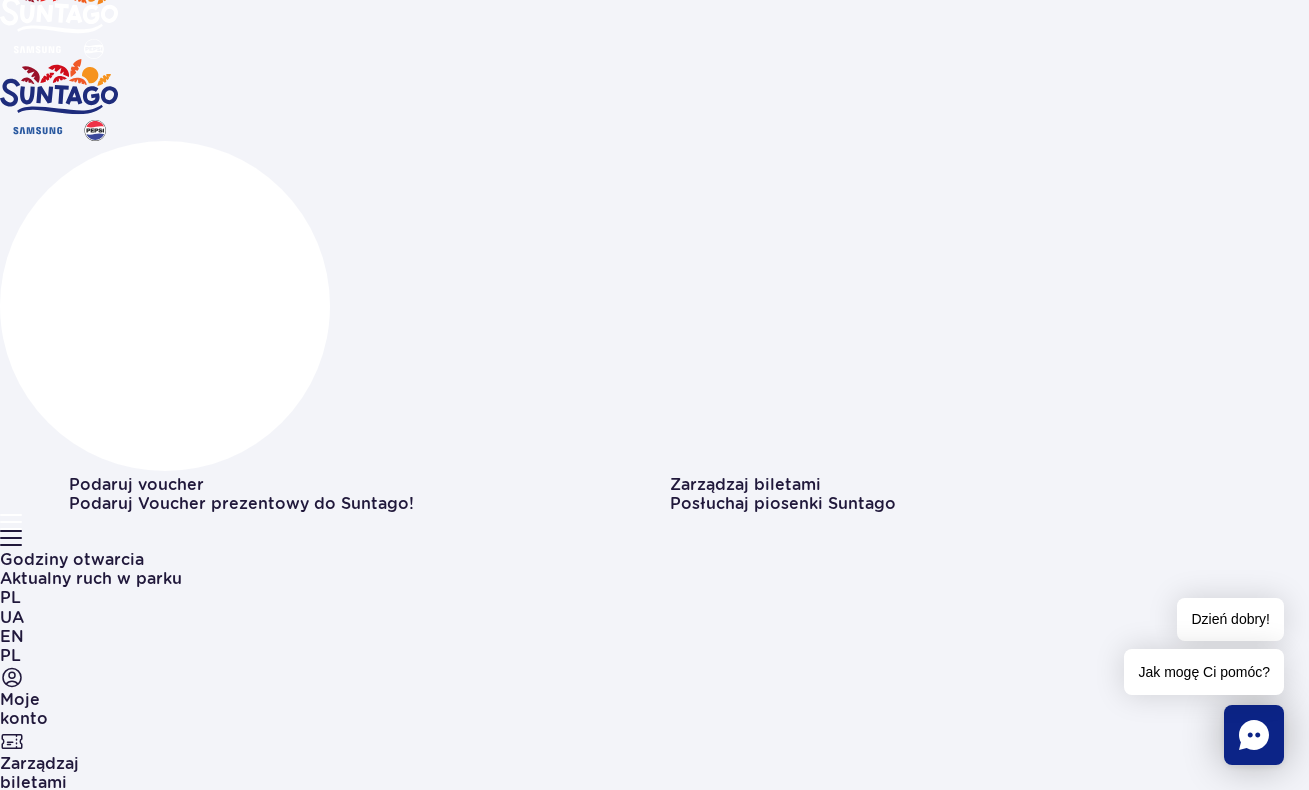 click at bounding box center (69, 11247) 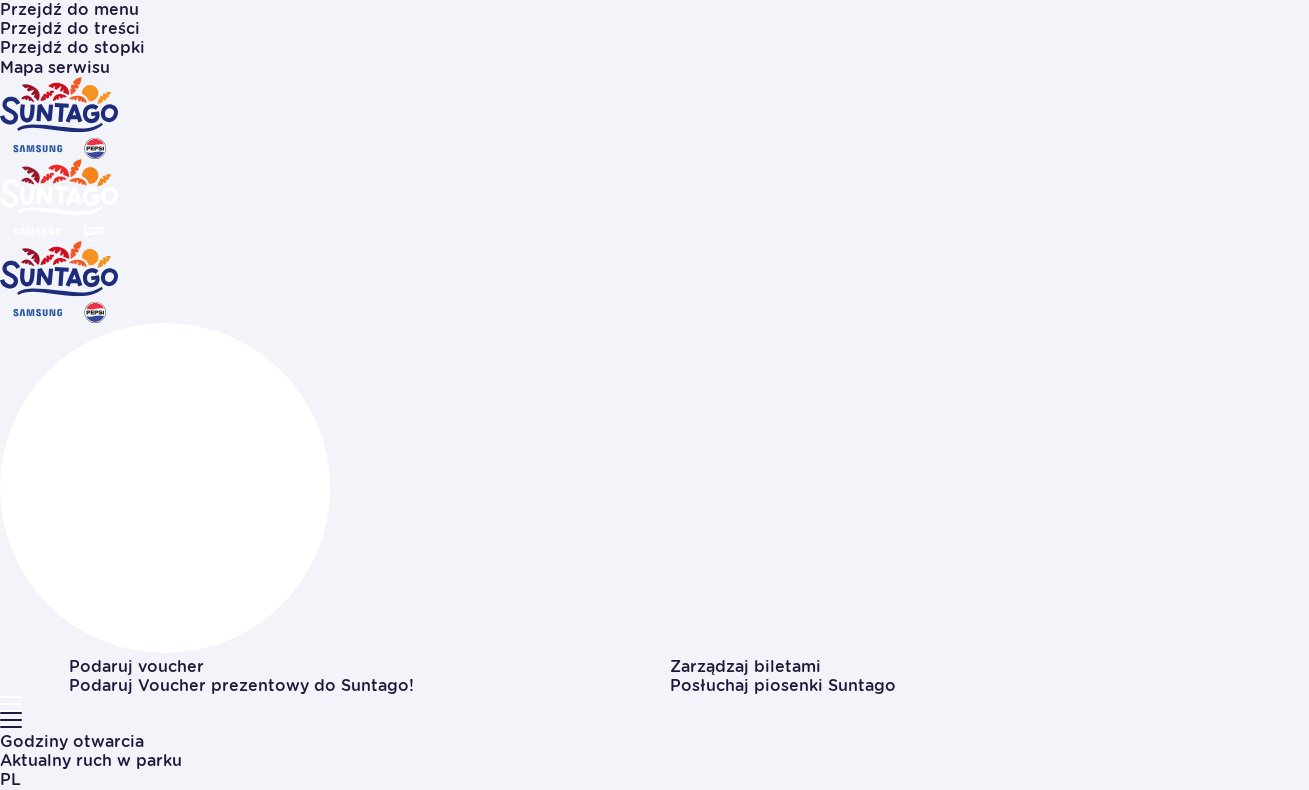 scroll, scrollTop: 0, scrollLeft: 0, axis: both 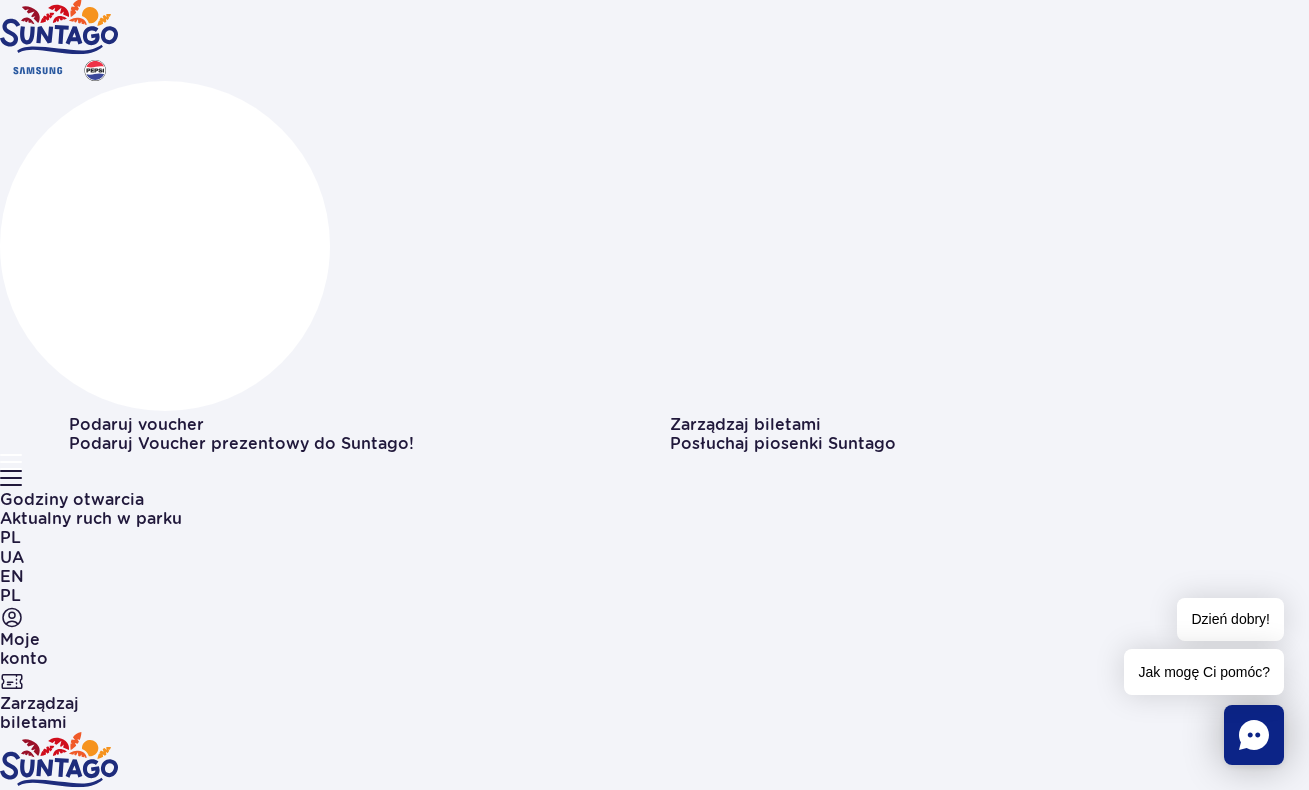 click at bounding box center [69, 13201] 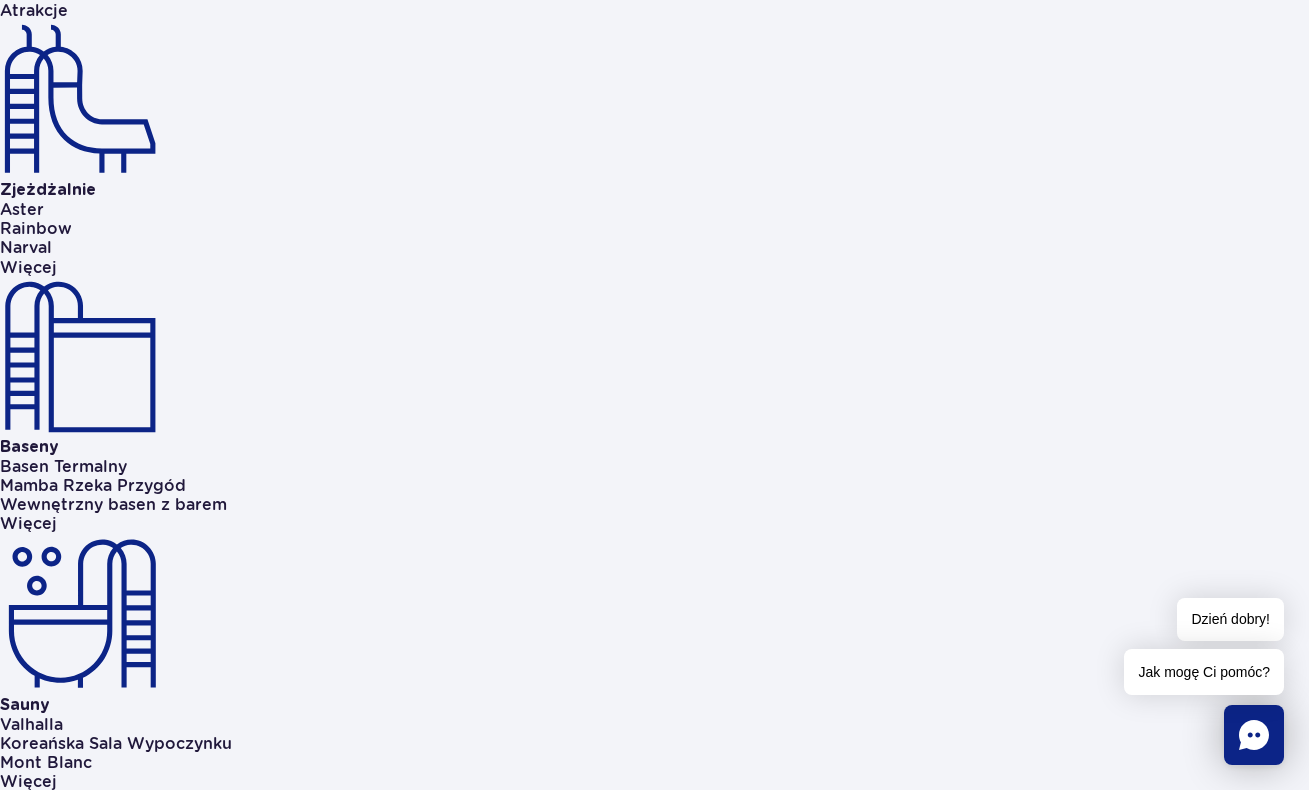 scroll, scrollTop: 1092, scrollLeft: 0, axis: vertical 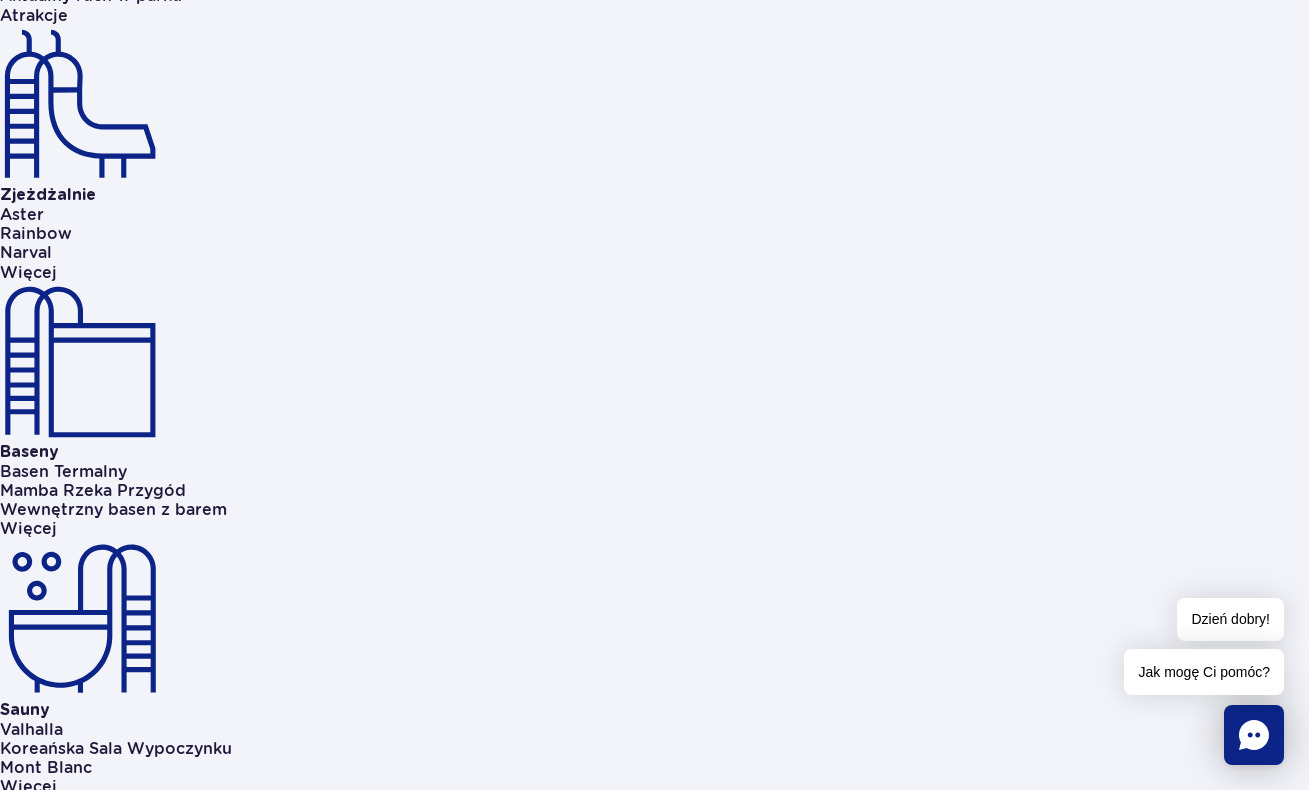 click at bounding box center (69, 14912) 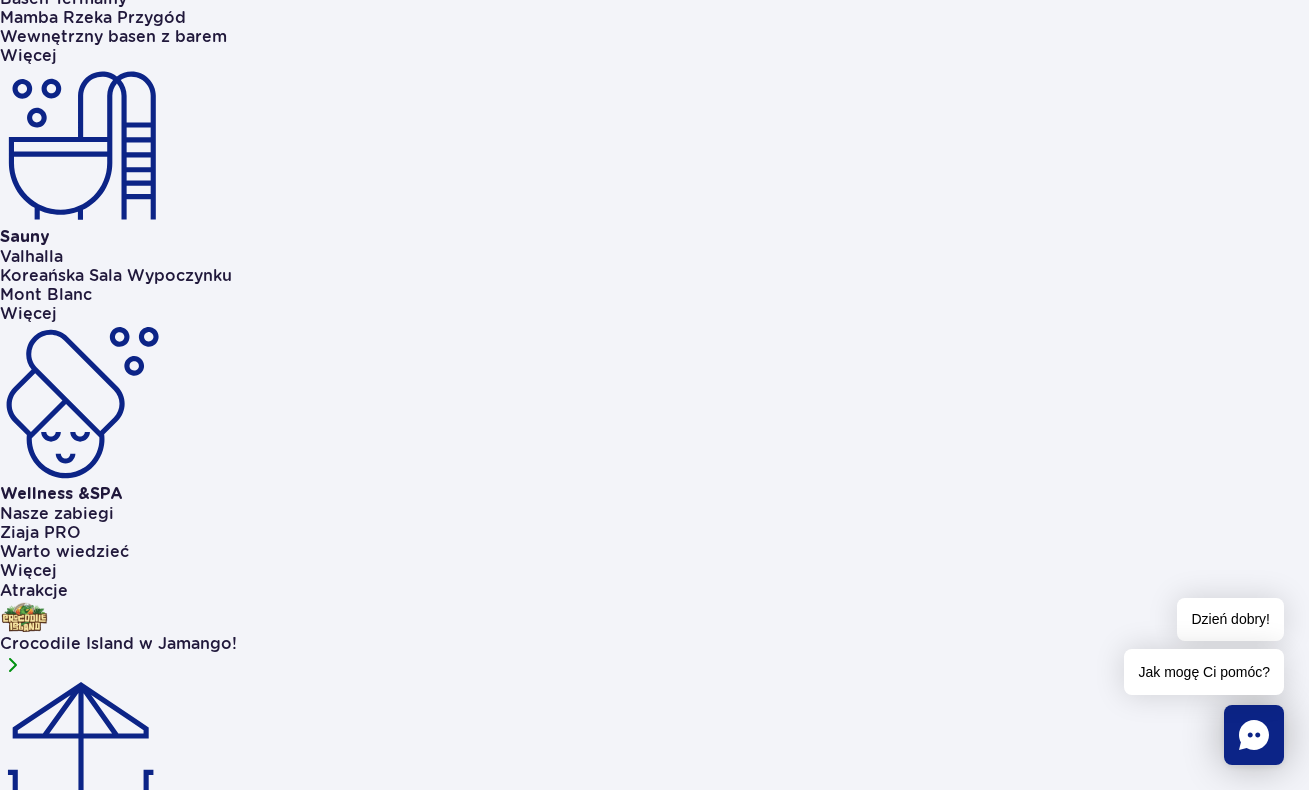 scroll, scrollTop: 1572, scrollLeft: 0, axis: vertical 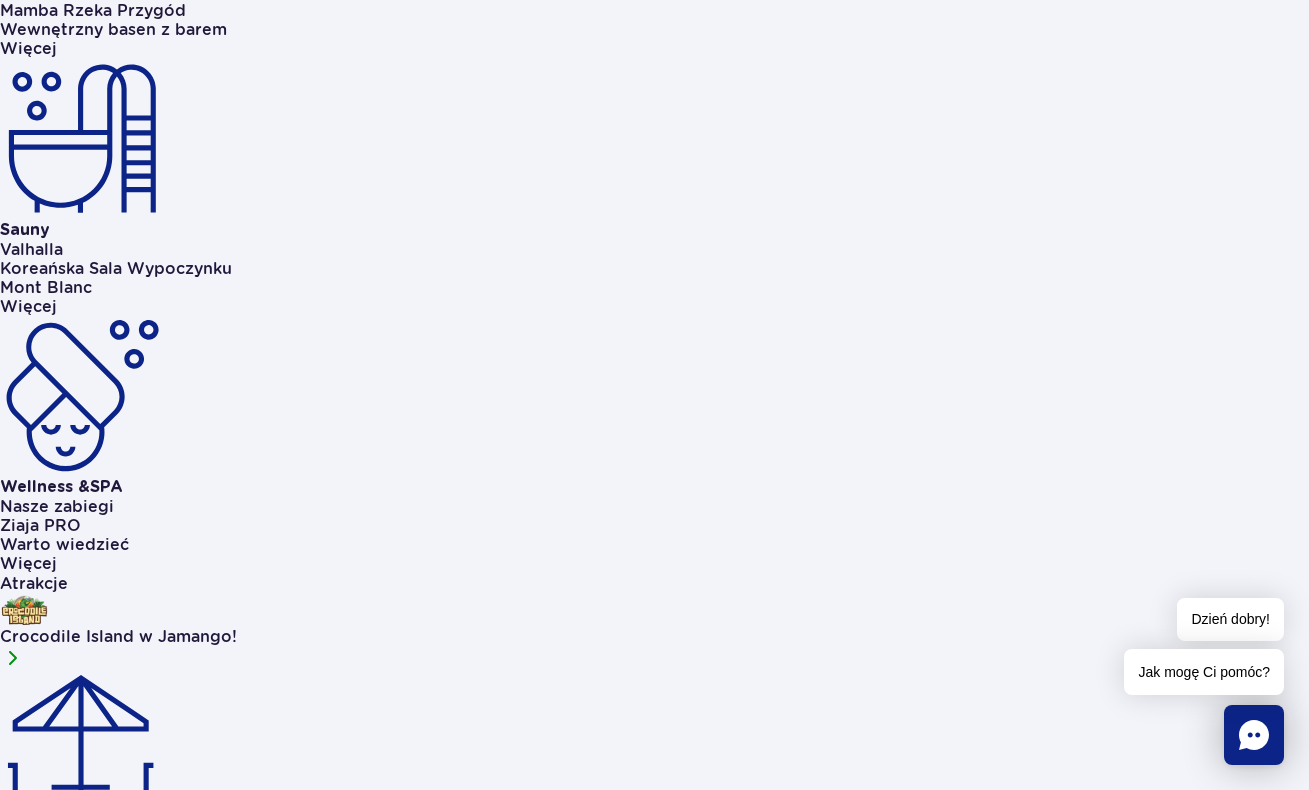 click at bounding box center (69, 14800) 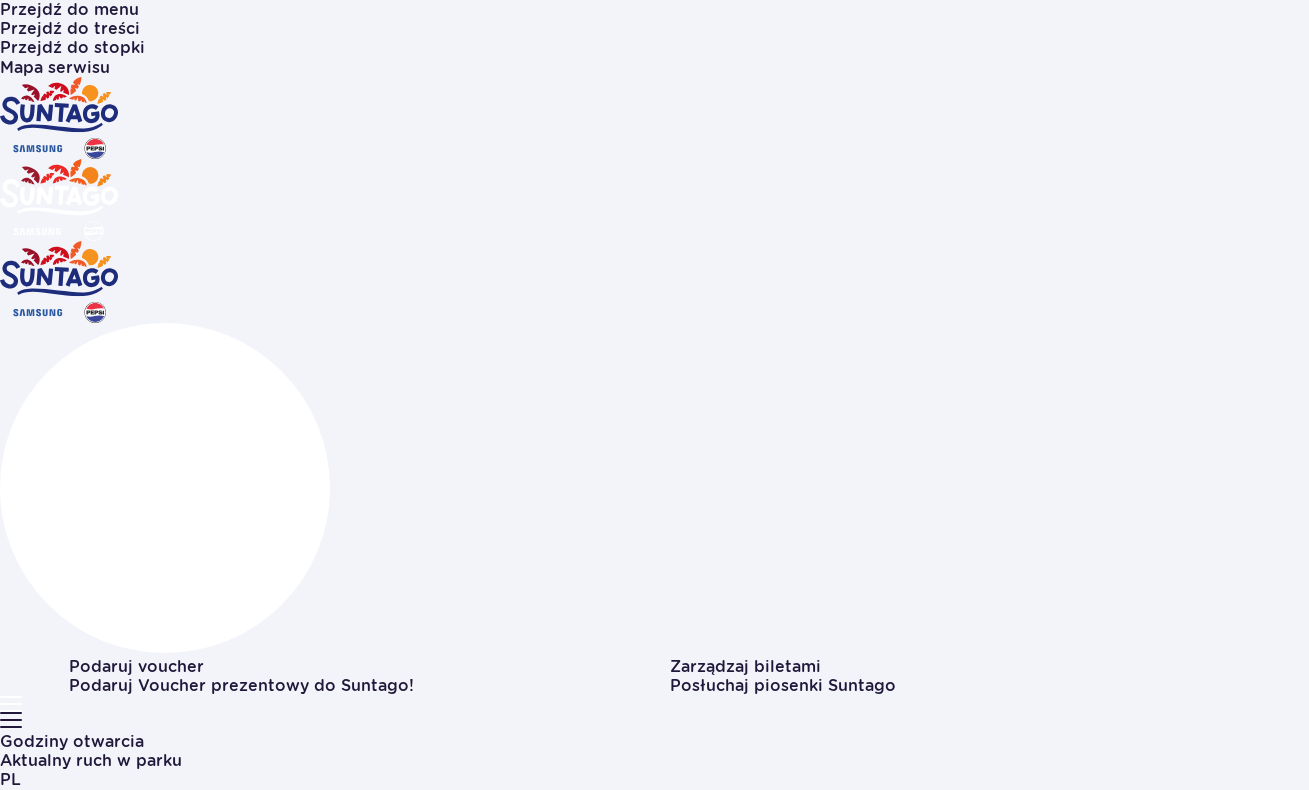 scroll, scrollTop: 0, scrollLeft: 0, axis: both 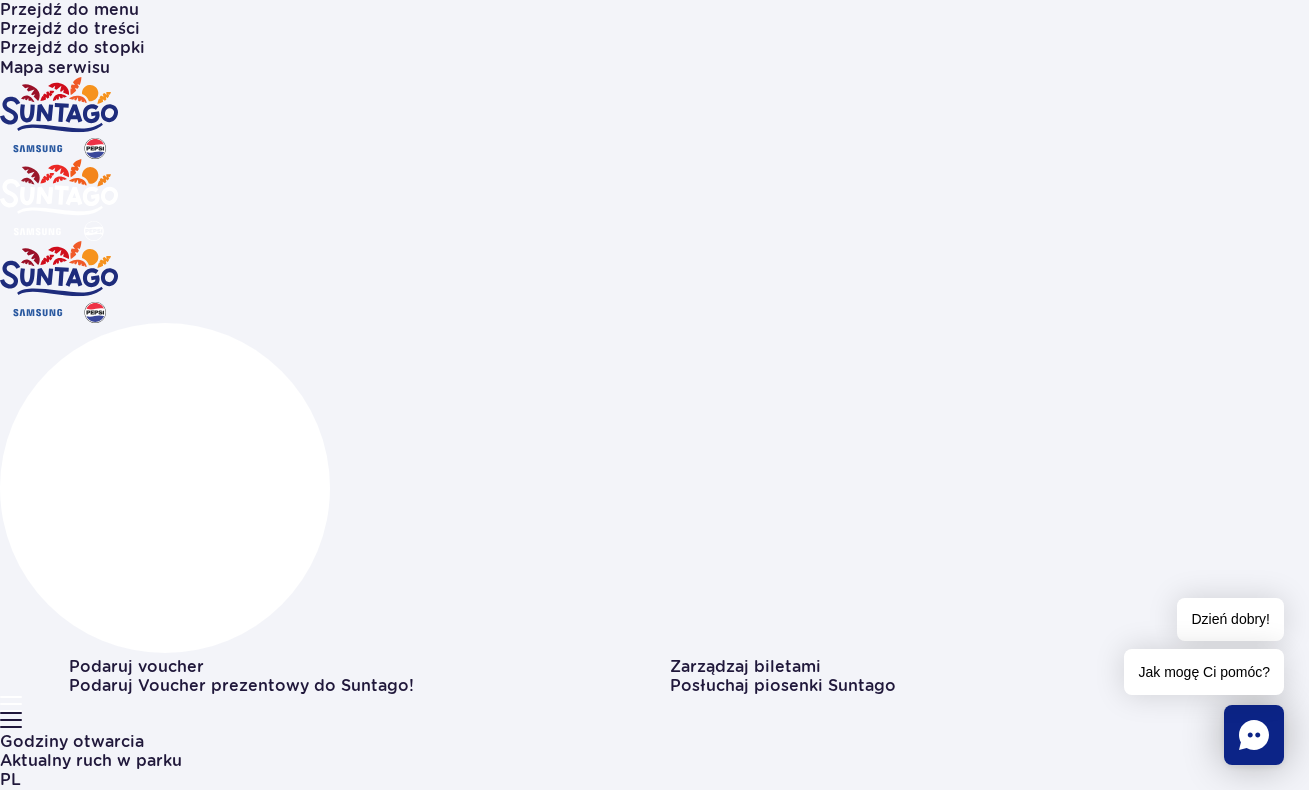 click at bounding box center [69, 13566] 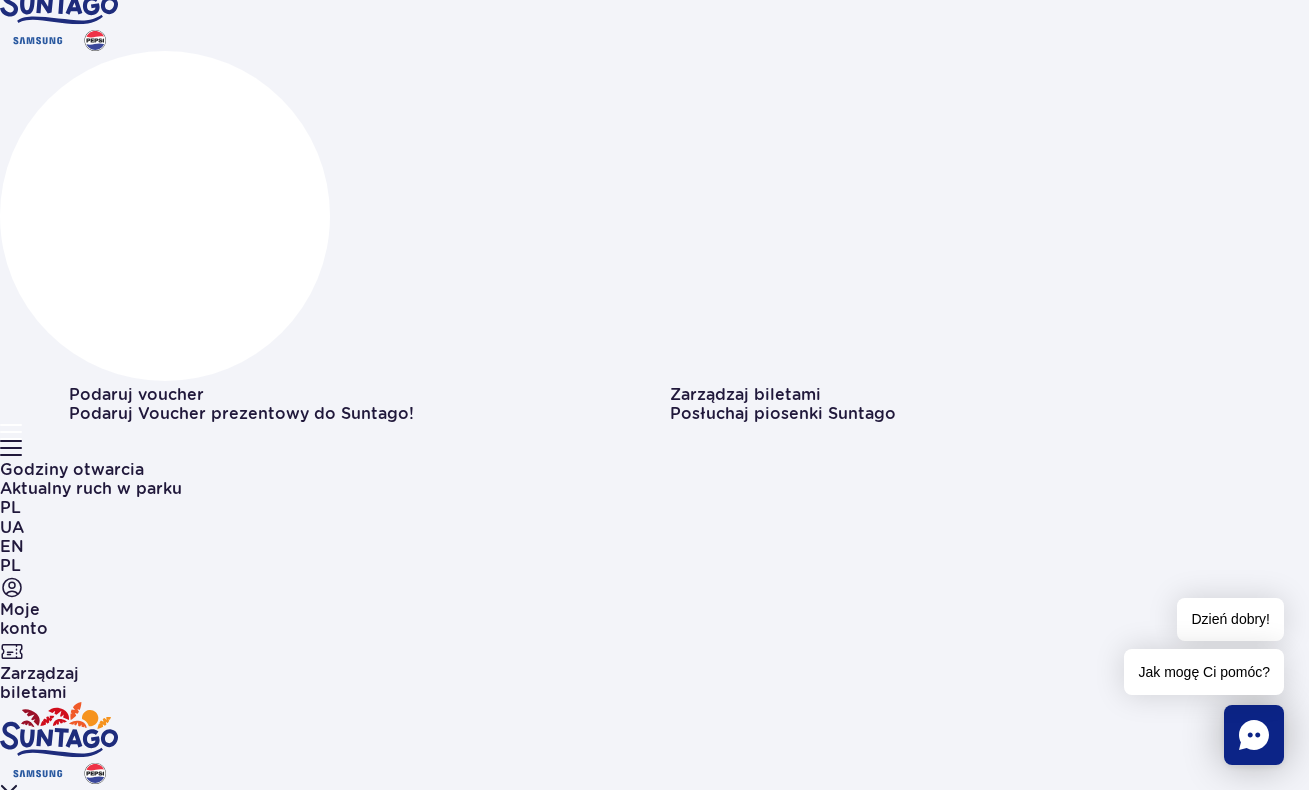 scroll, scrollTop: 283, scrollLeft: 0, axis: vertical 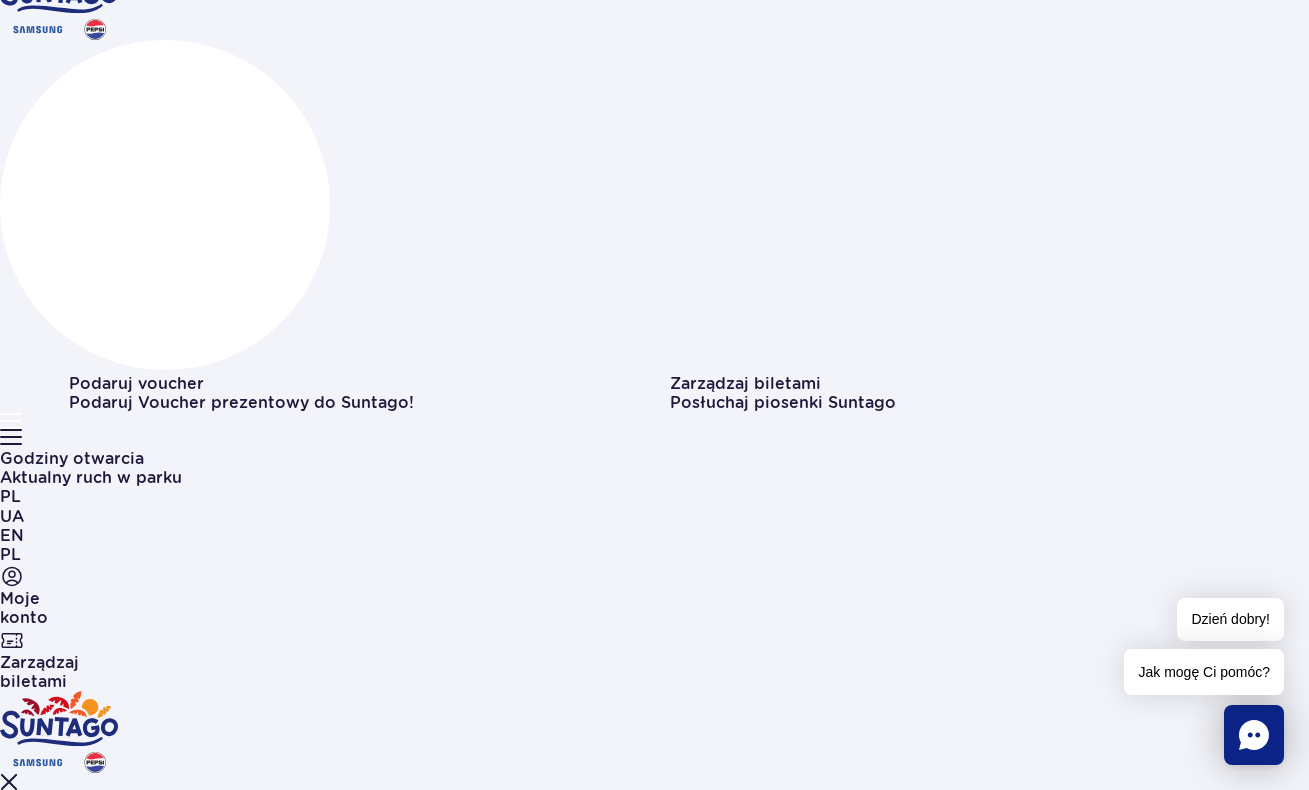 click at bounding box center [69, 13283] 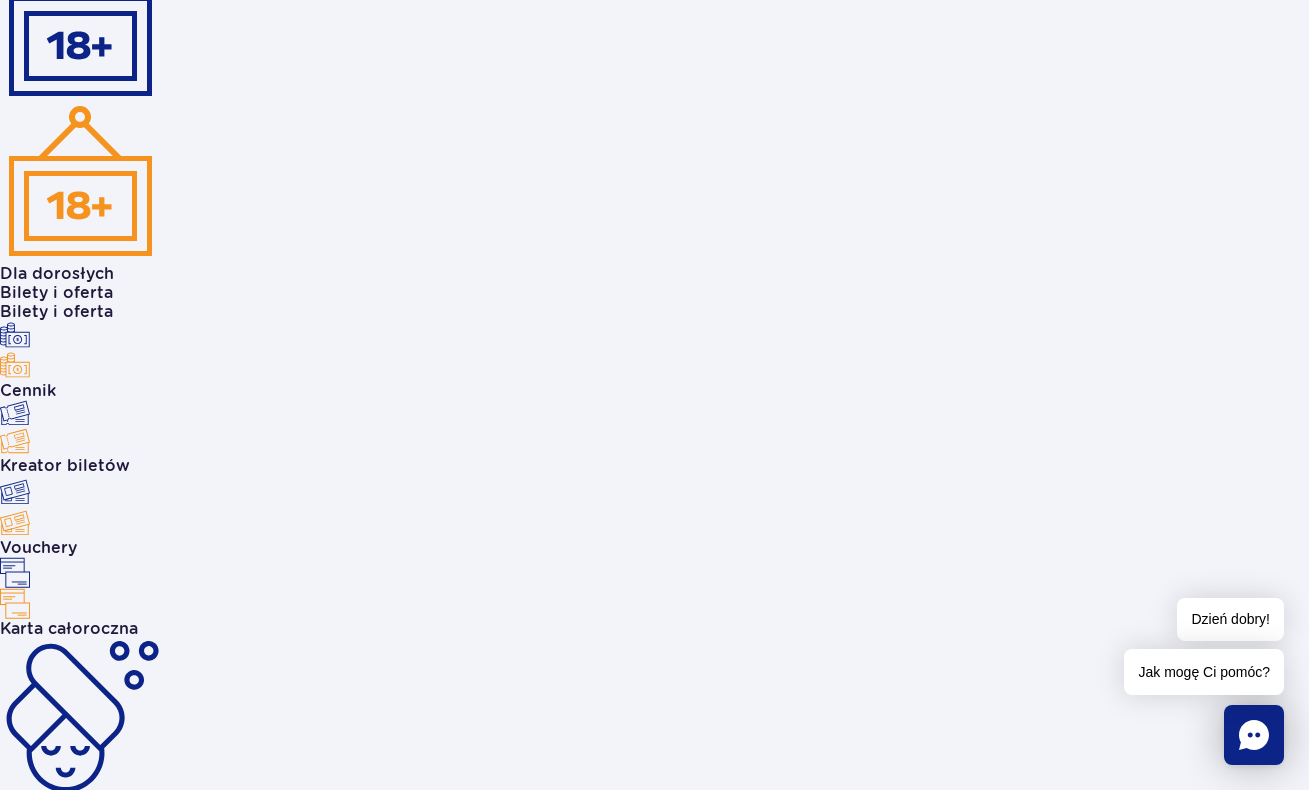 scroll, scrollTop: 5621, scrollLeft: 0, axis: vertical 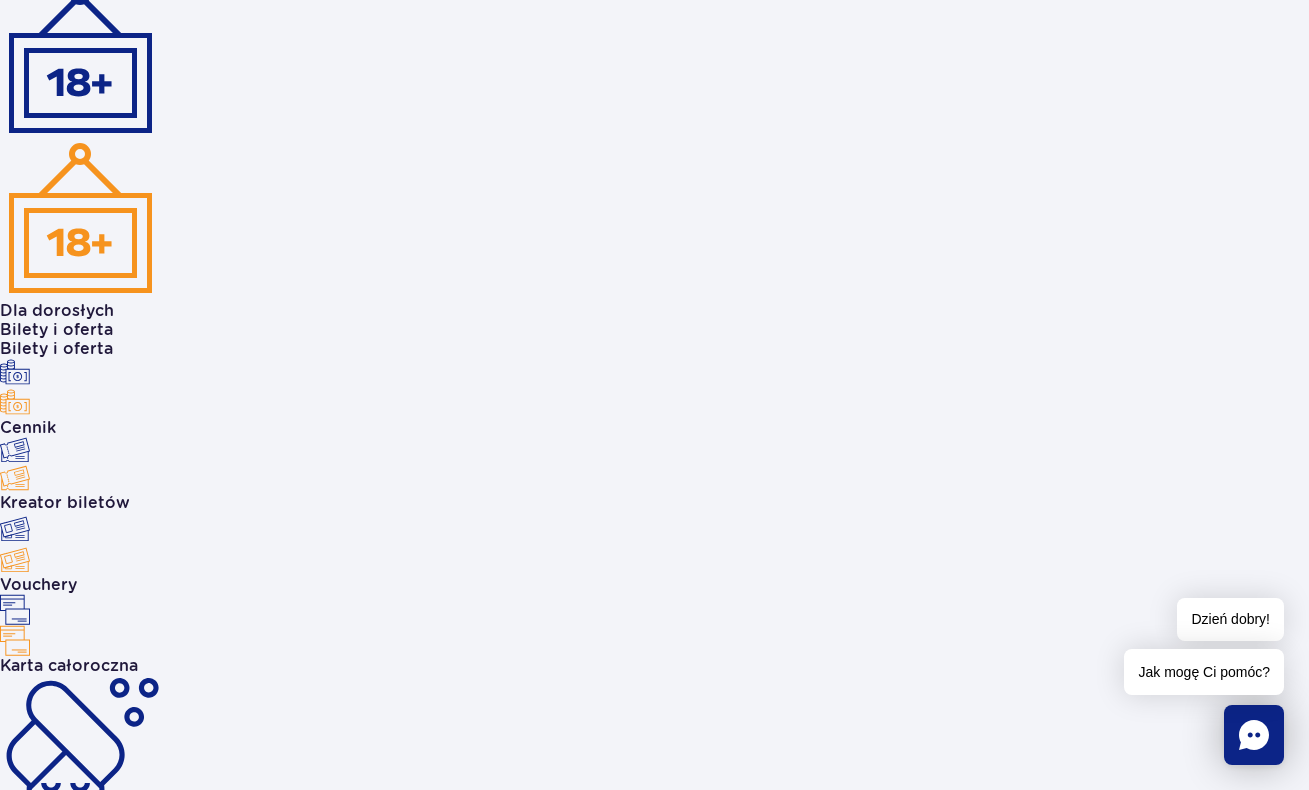 click on "Informacje i pomoc" at bounding box center [79, 4023] 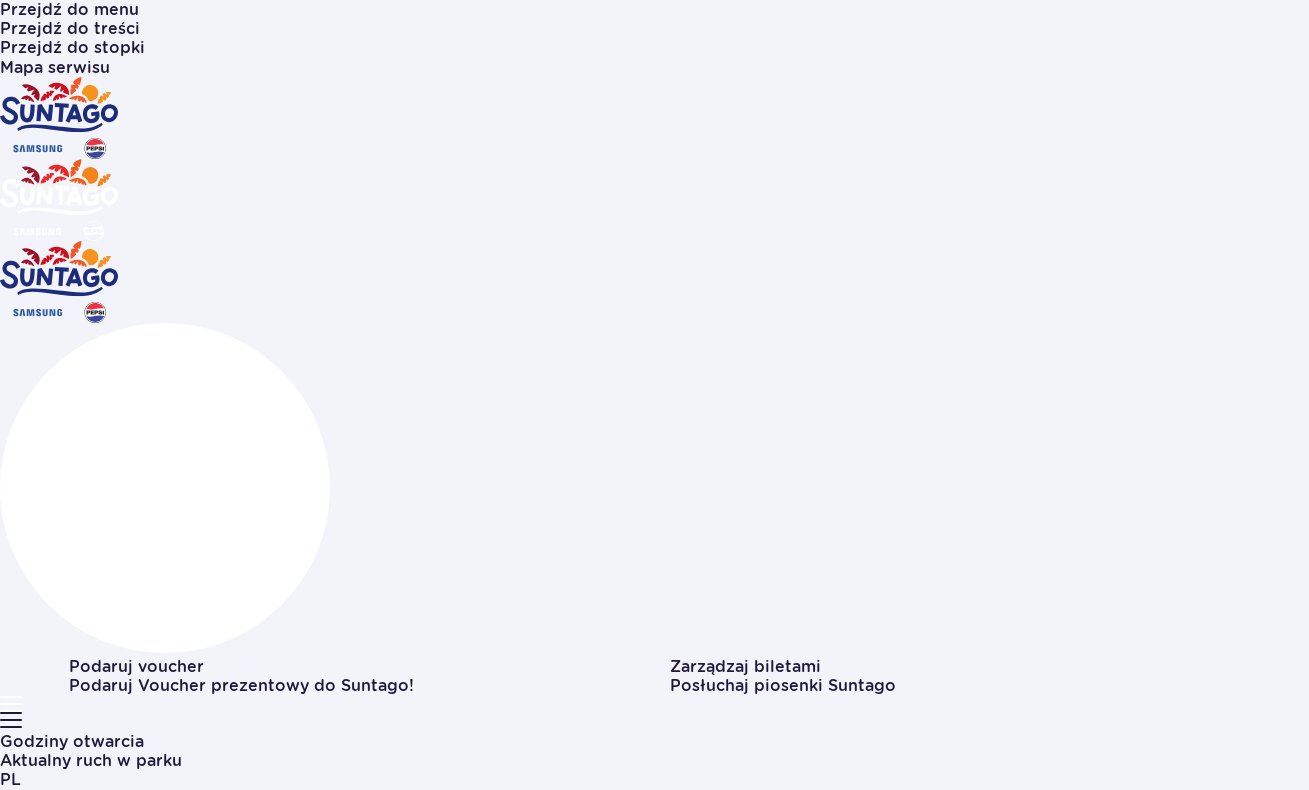 scroll, scrollTop: 0, scrollLeft: 0, axis: both 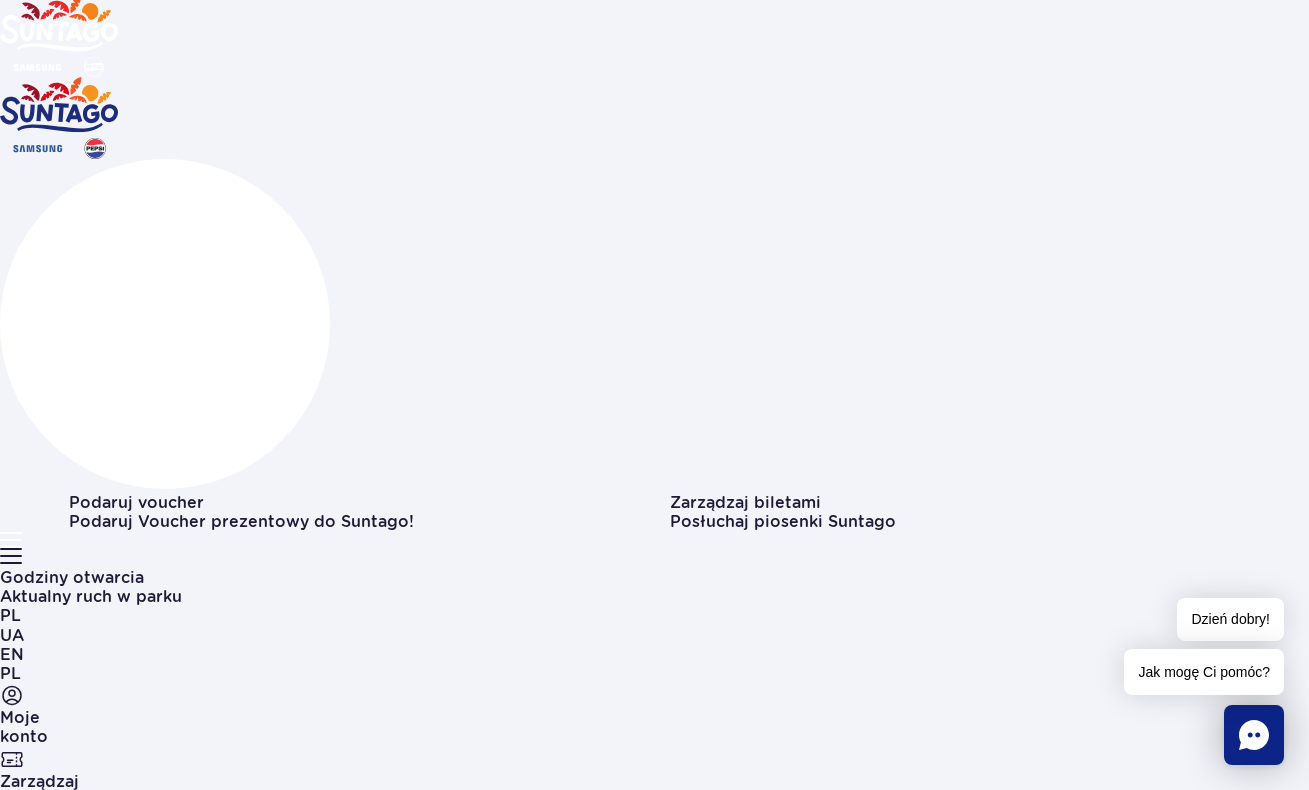 click at bounding box center [69, 11314] 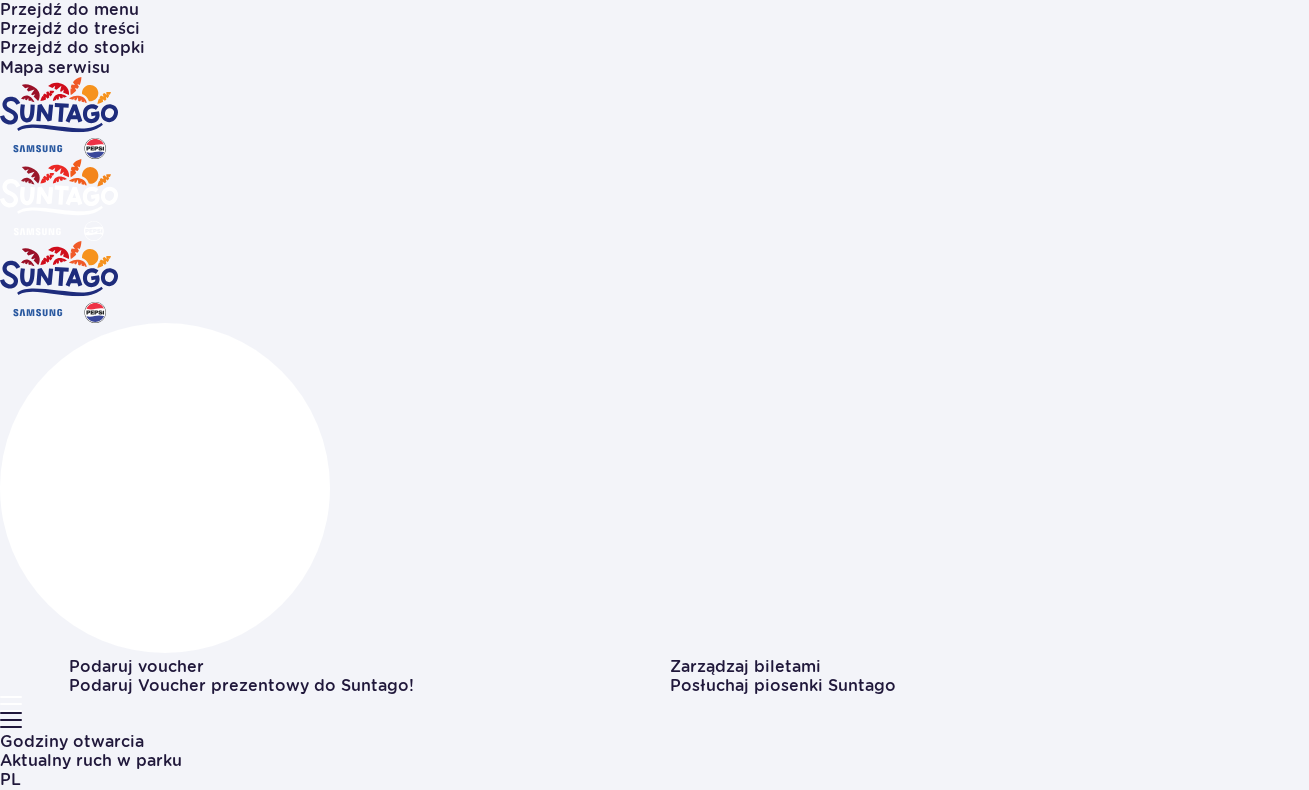 scroll, scrollTop: 0, scrollLeft: 0, axis: both 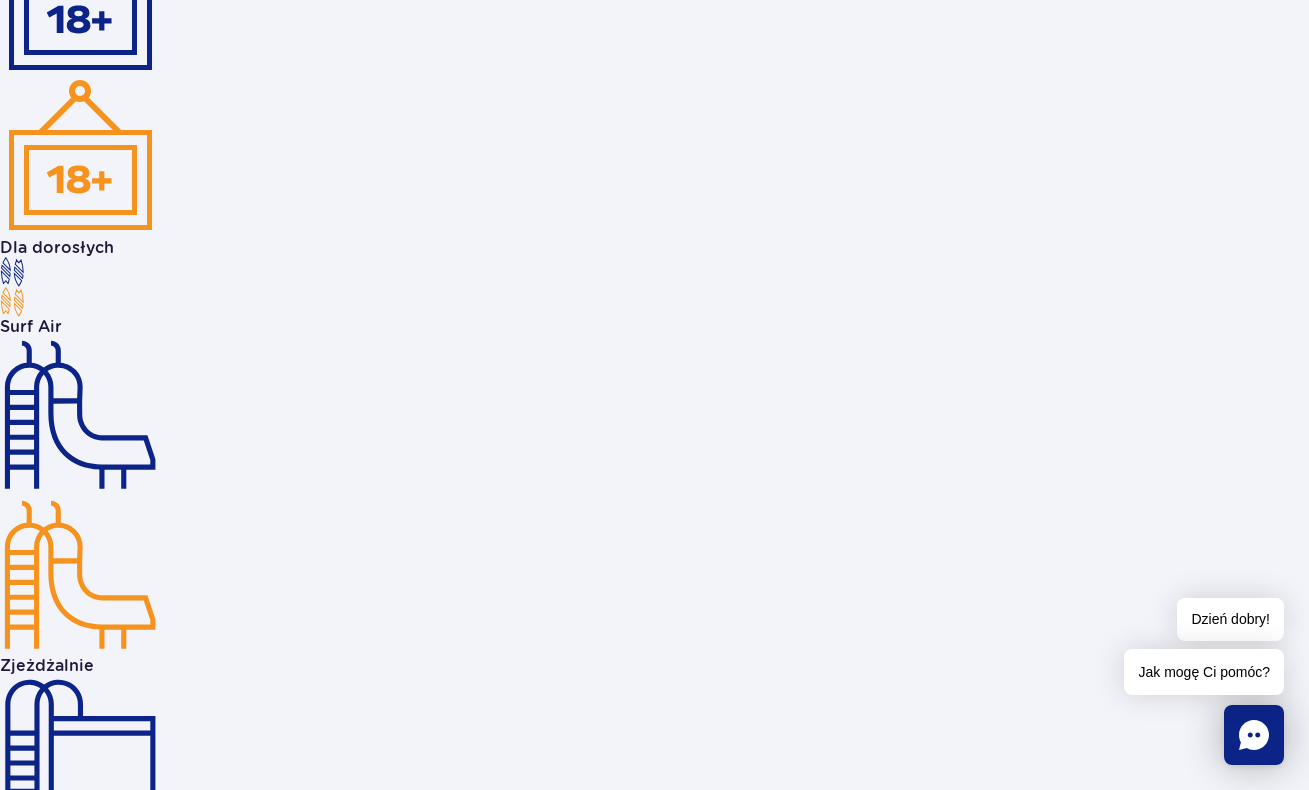 click on "Czy mogę wnieść jedzenie dla swojego dziecka?" at bounding box center [230, 9692] 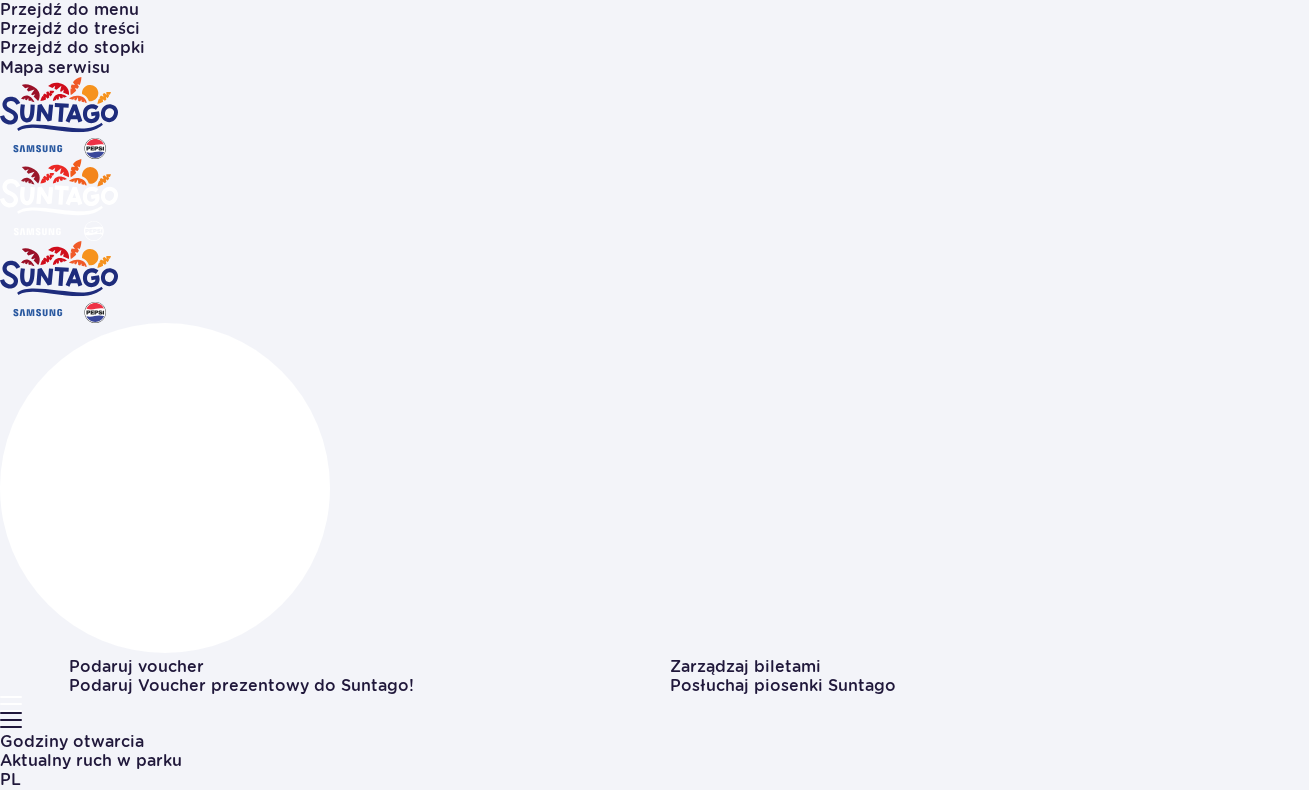 scroll, scrollTop: 522, scrollLeft: 0, axis: vertical 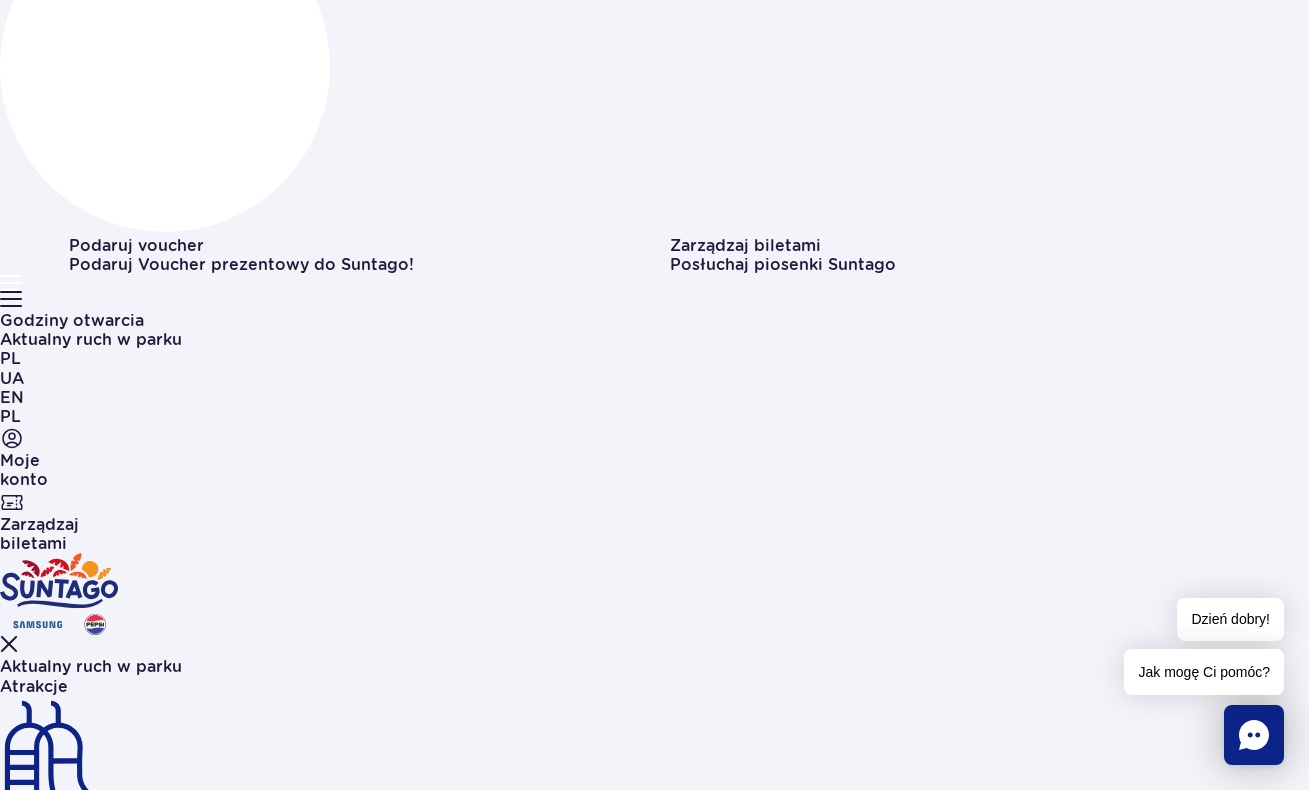 click on "Jedzenie i picie" at bounding box center [144, 10986] 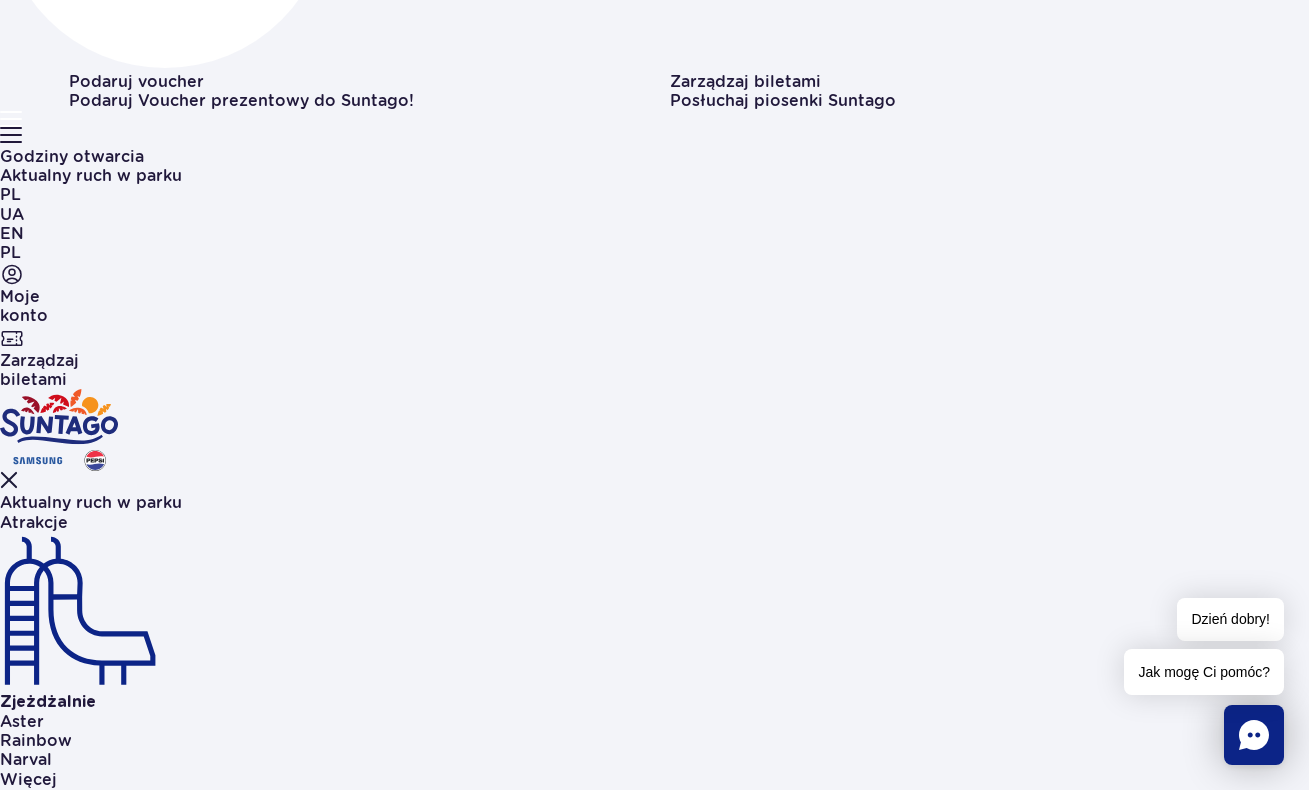 scroll, scrollTop: 587, scrollLeft: 0, axis: vertical 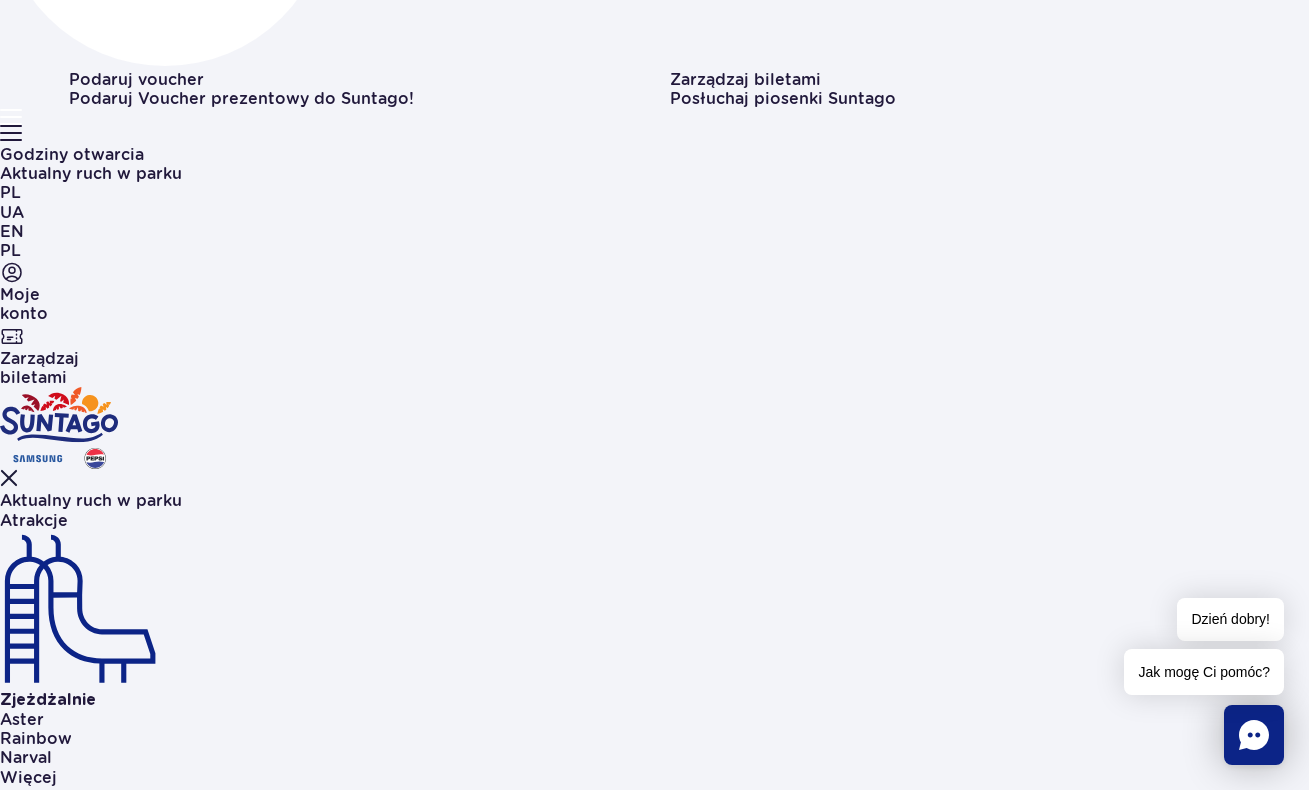 click on "Jak mam się ubrać wchodząc do strefy gastronomicznej?" at bounding box center [513, 18414] 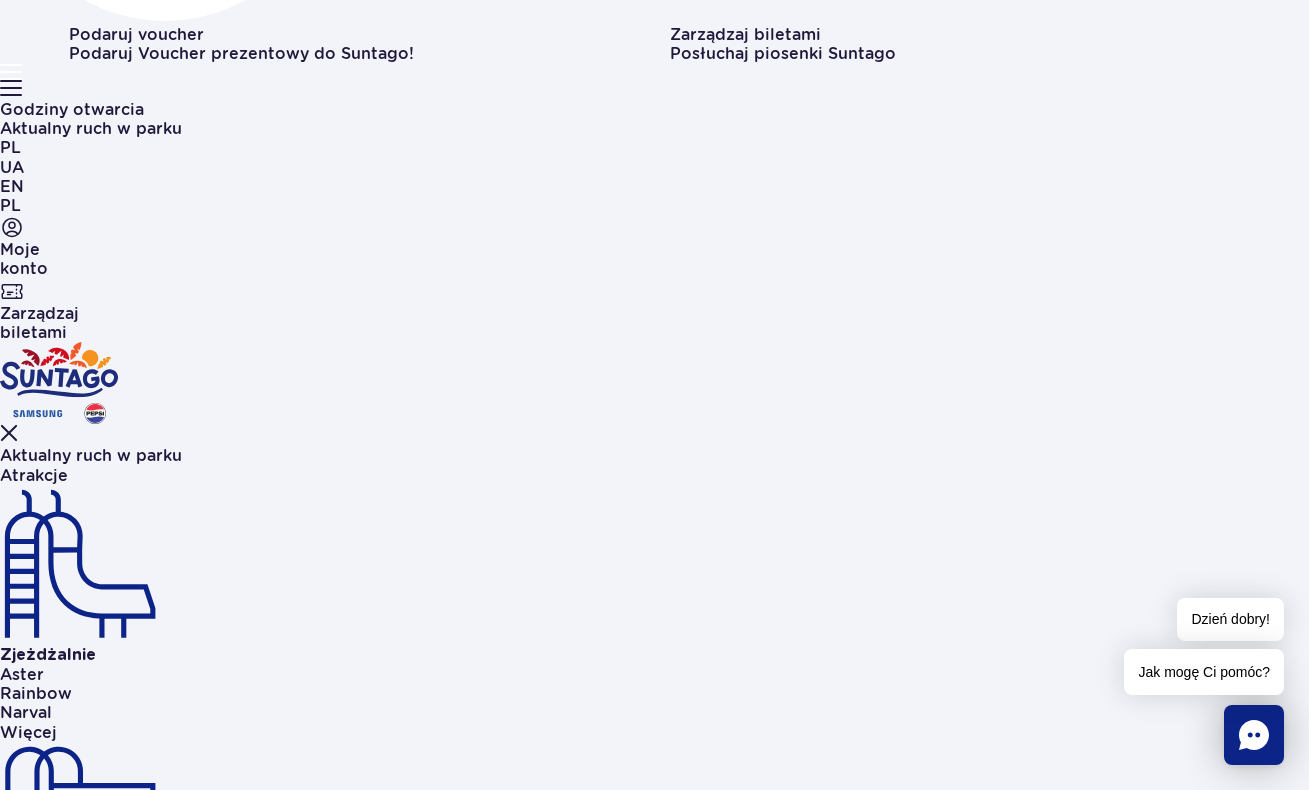 scroll, scrollTop: 633, scrollLeft: 0, axis: vertical 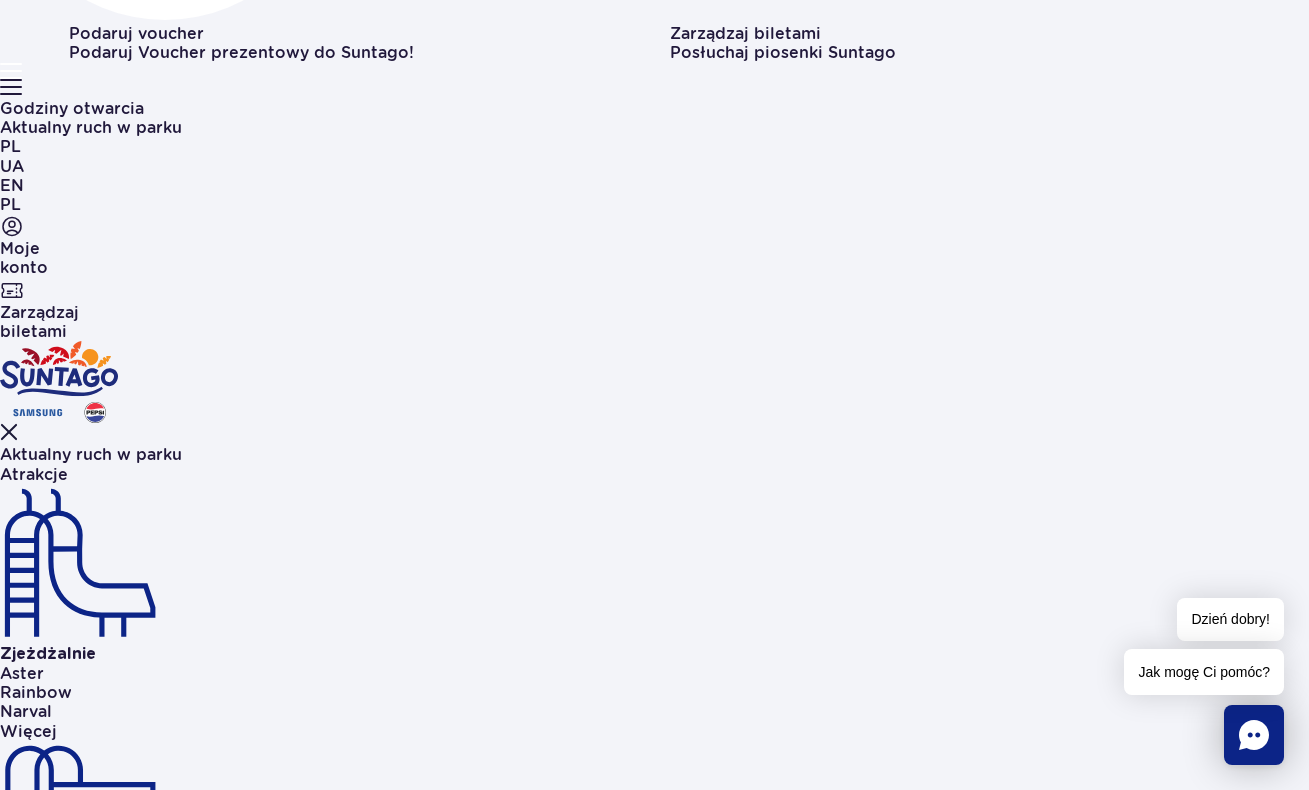 click on "Czy mogę wnieść na teren parku własne jedzenie i picie?" at bounding box center (654, 18423) 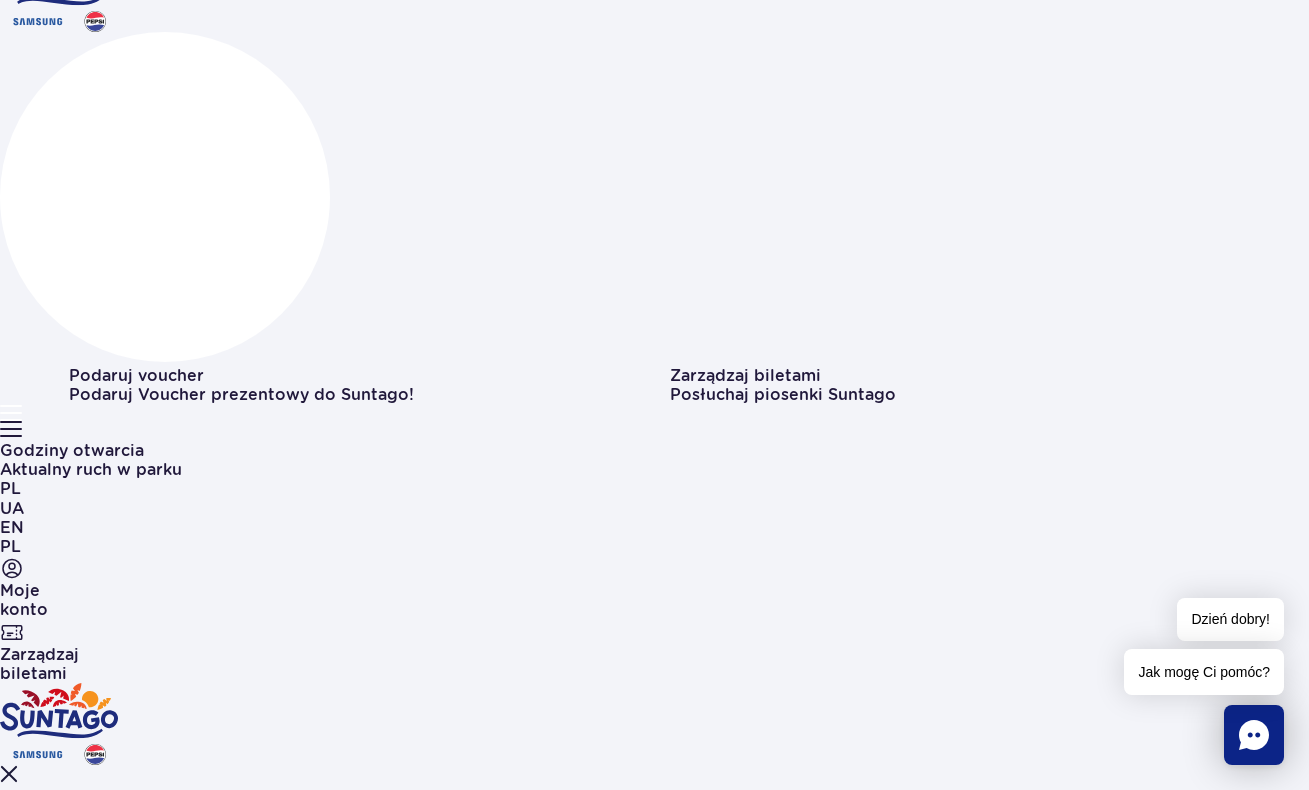 scroll, scrollTop: 309, scrollLeft: 0, axis: vertical 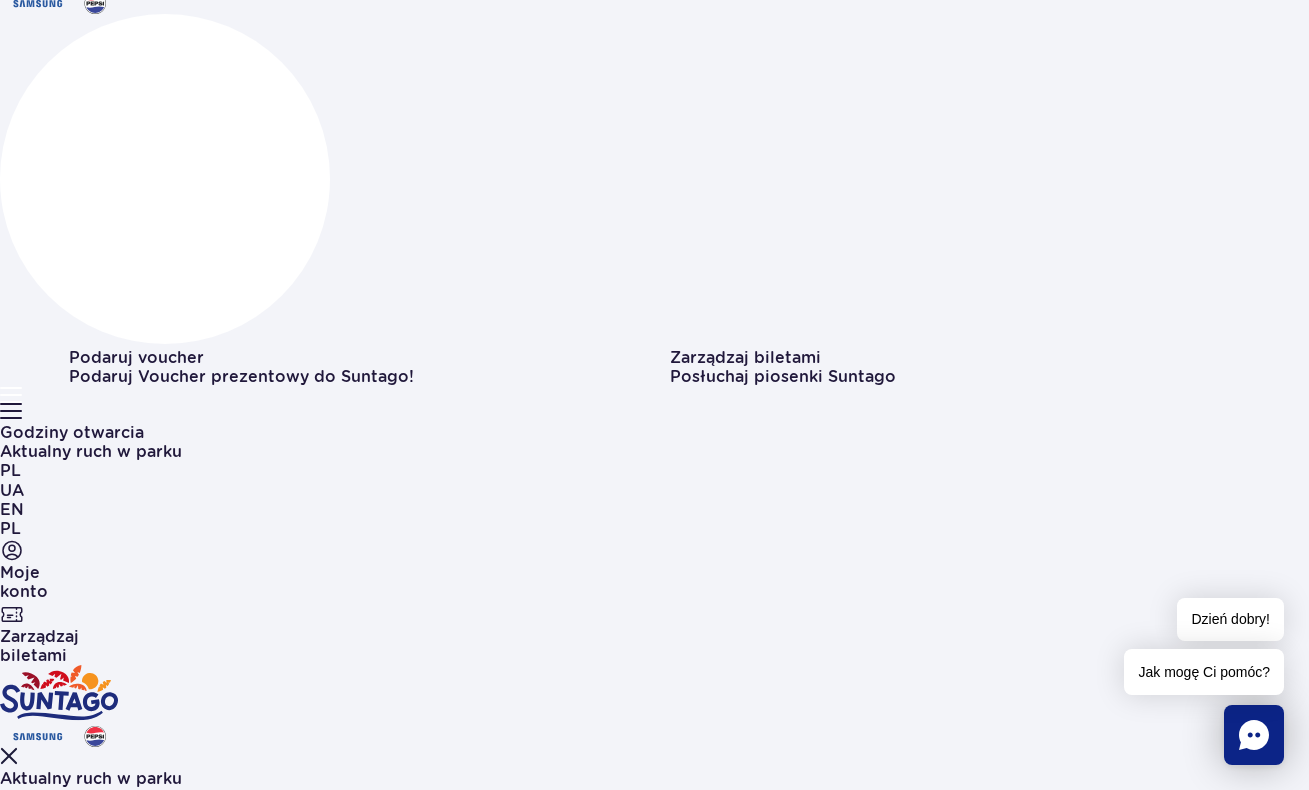 click on "Korzystanie z atrakcji" at bounding box center [144, 11098] 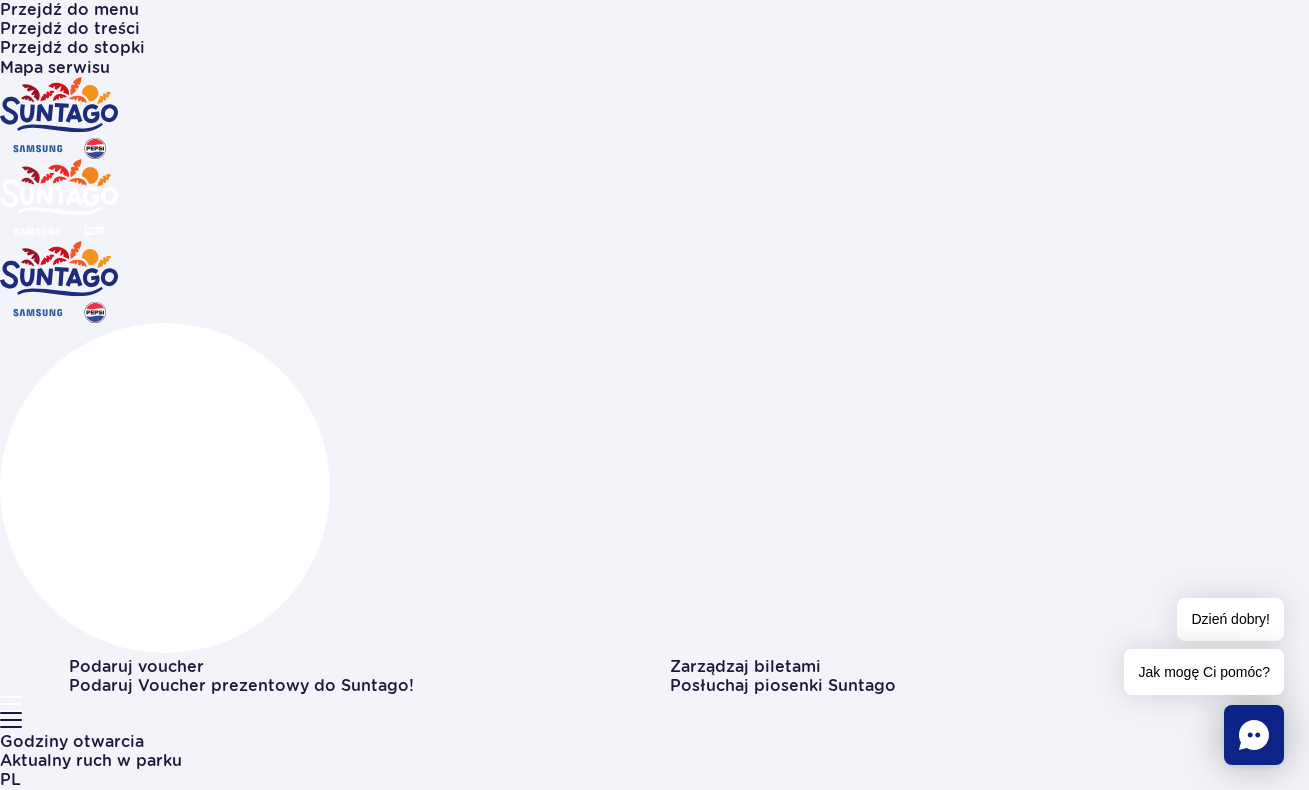 scroll, scrollTop: 0, scrollLeft: 0, axis: both 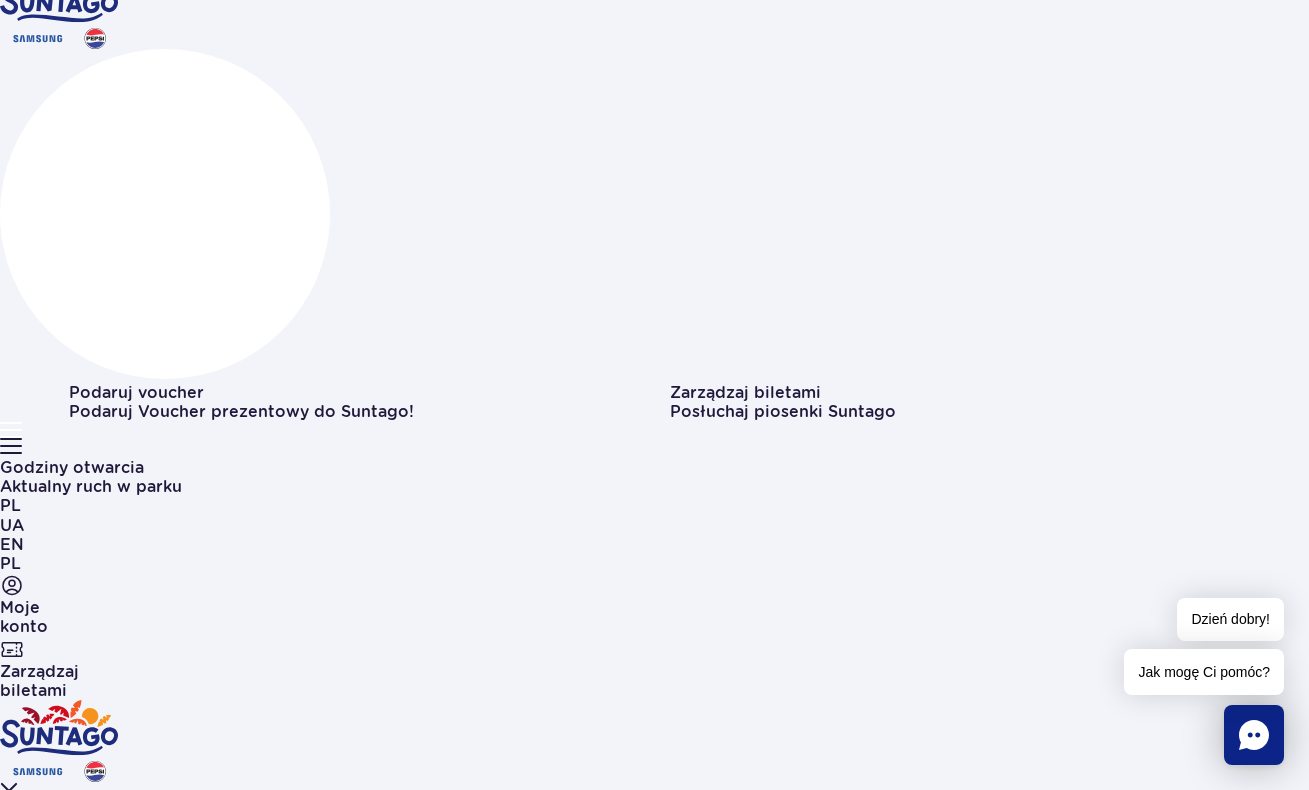 click at bounding box center (870, 11235) 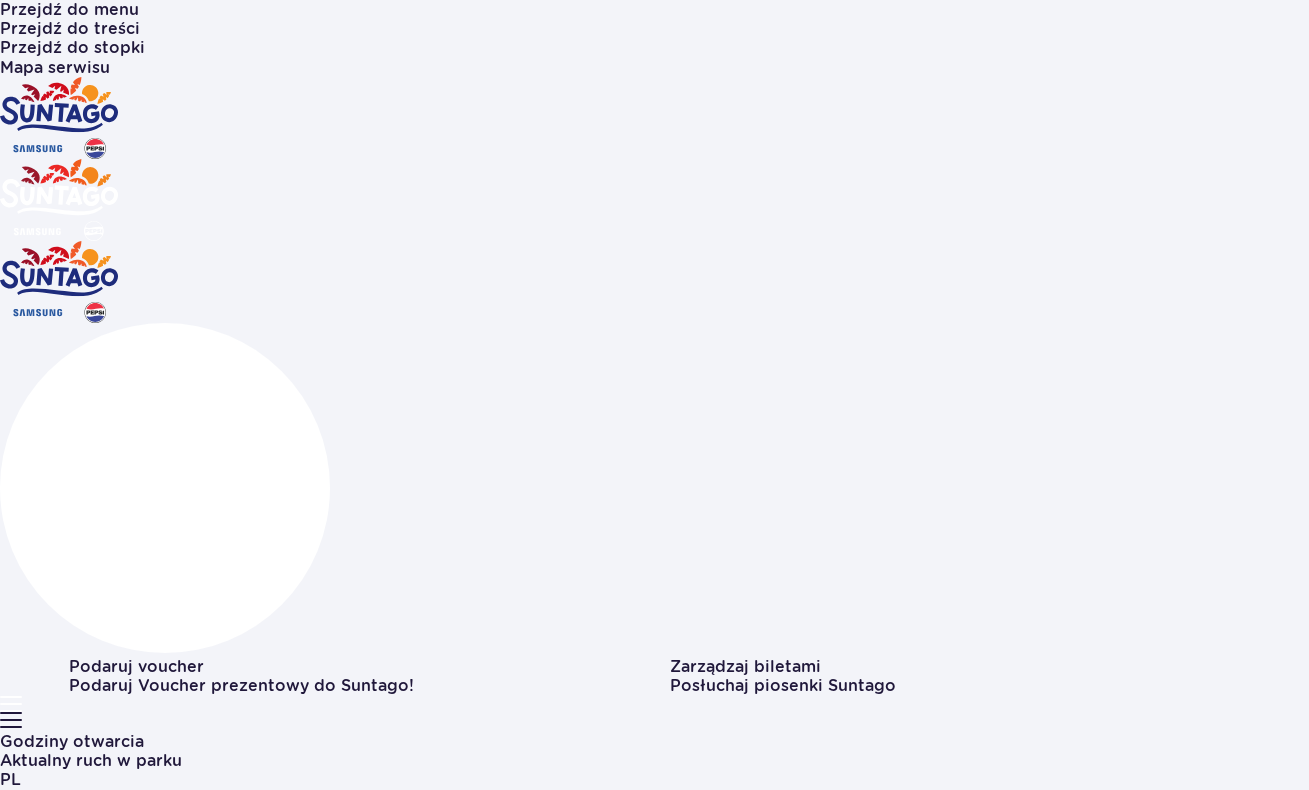scroll, scrollTop: 0, scrollLeft: 0, axis: both 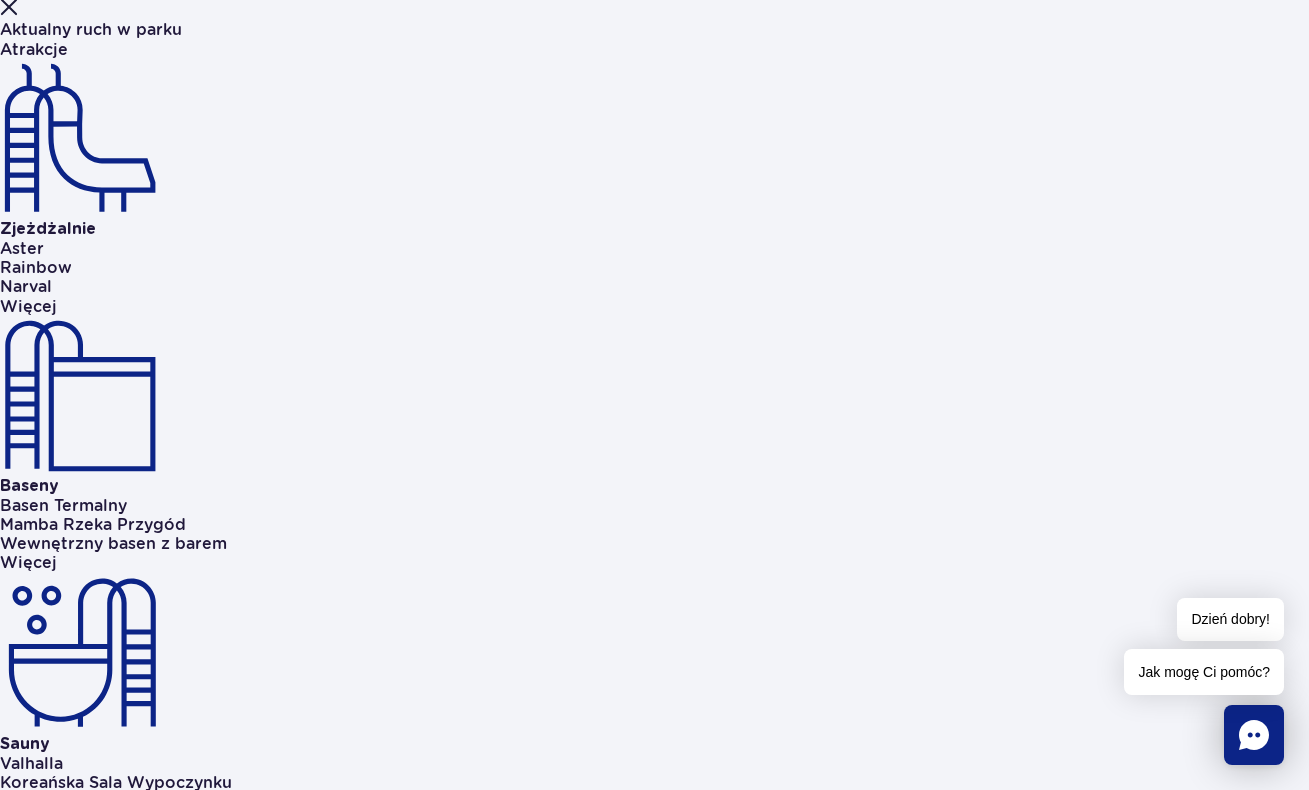 click on "Więcej" at bounding box center [157, 15390] 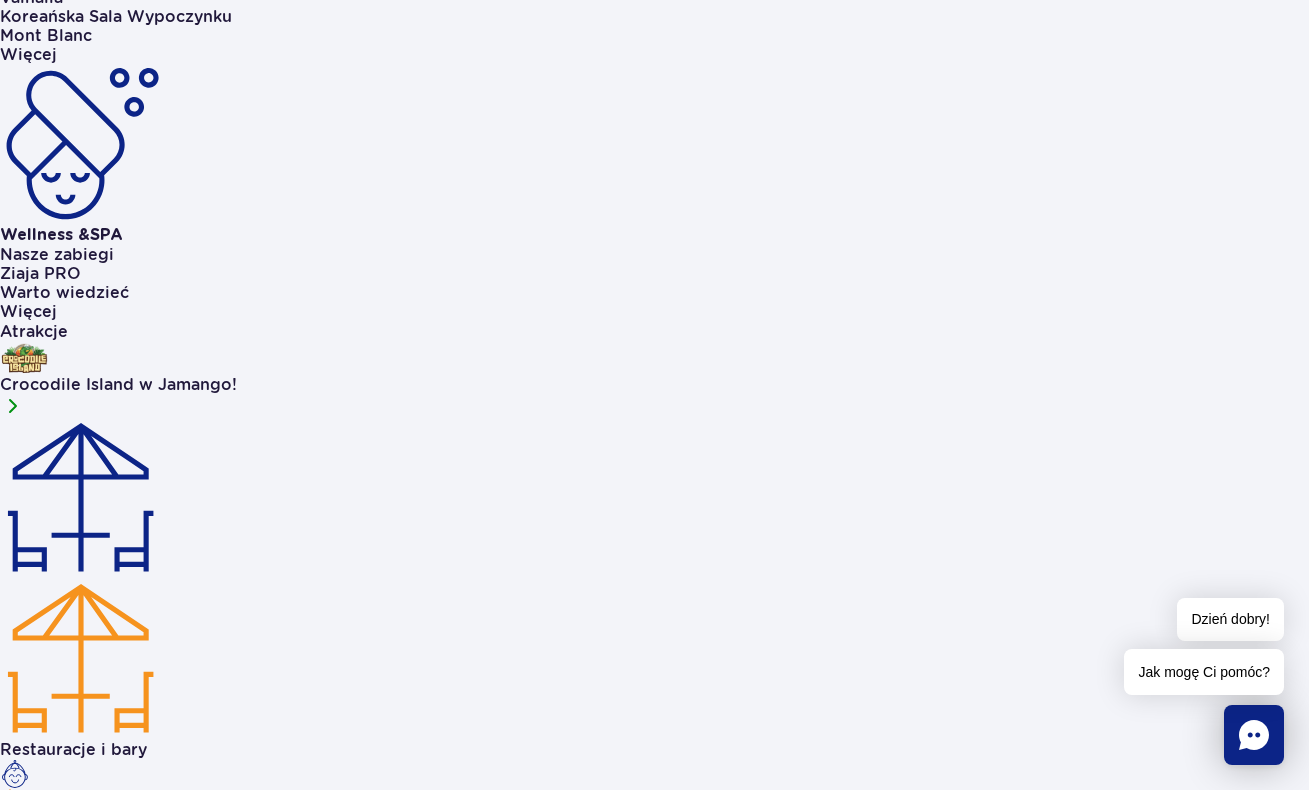 scroll, scrollTop: 1827, scrollLeft: 0, axis: vertical 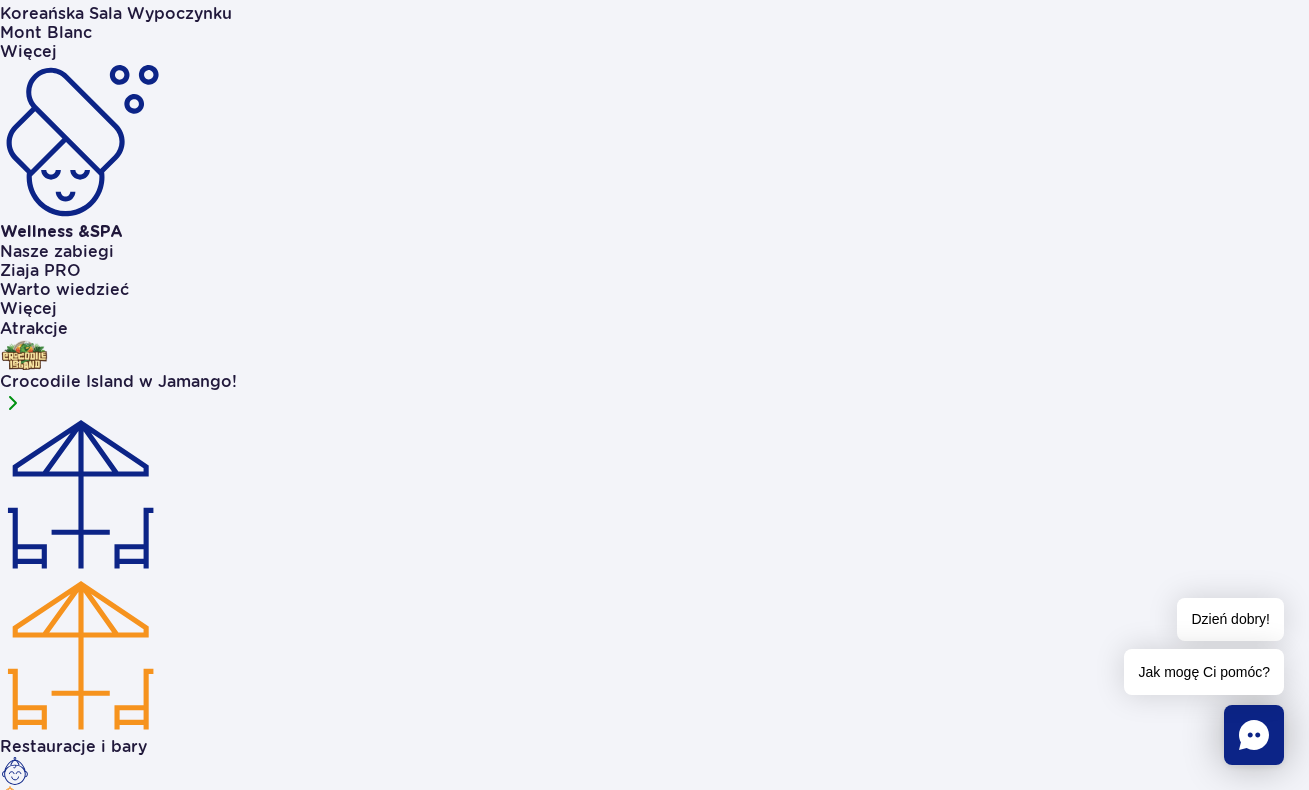 click at bounding box center (382, 29814) 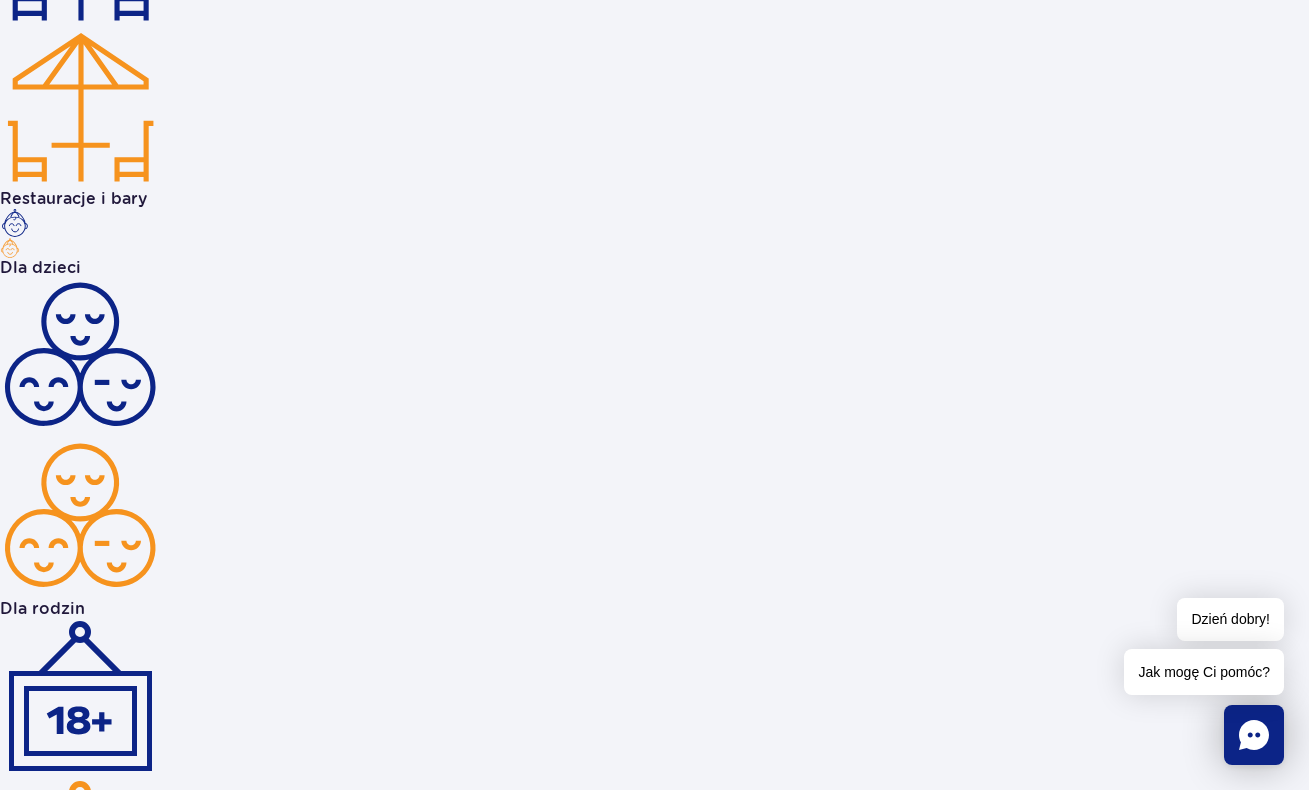 click at bounding box center (382, 45512) 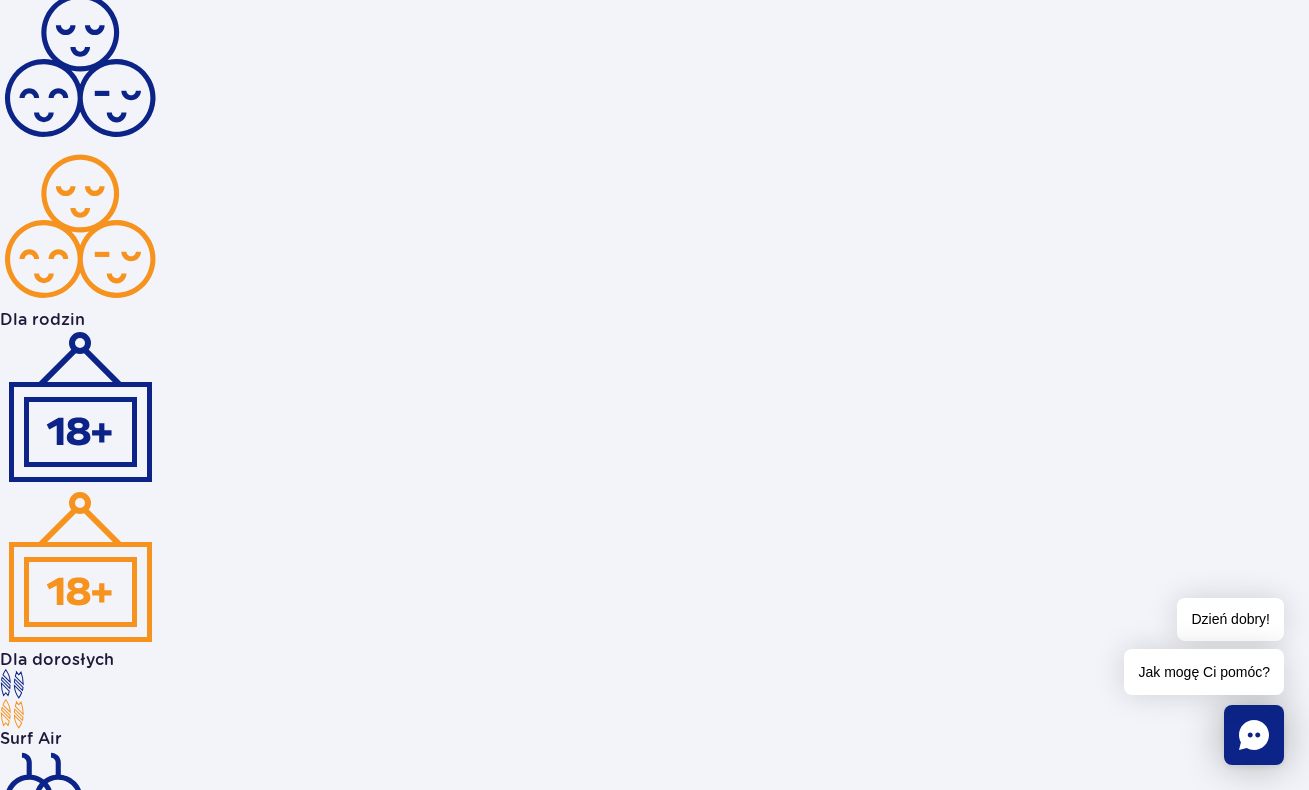 scroll, scrollTop: 2630, scrollLeft: 0, axis: vertical 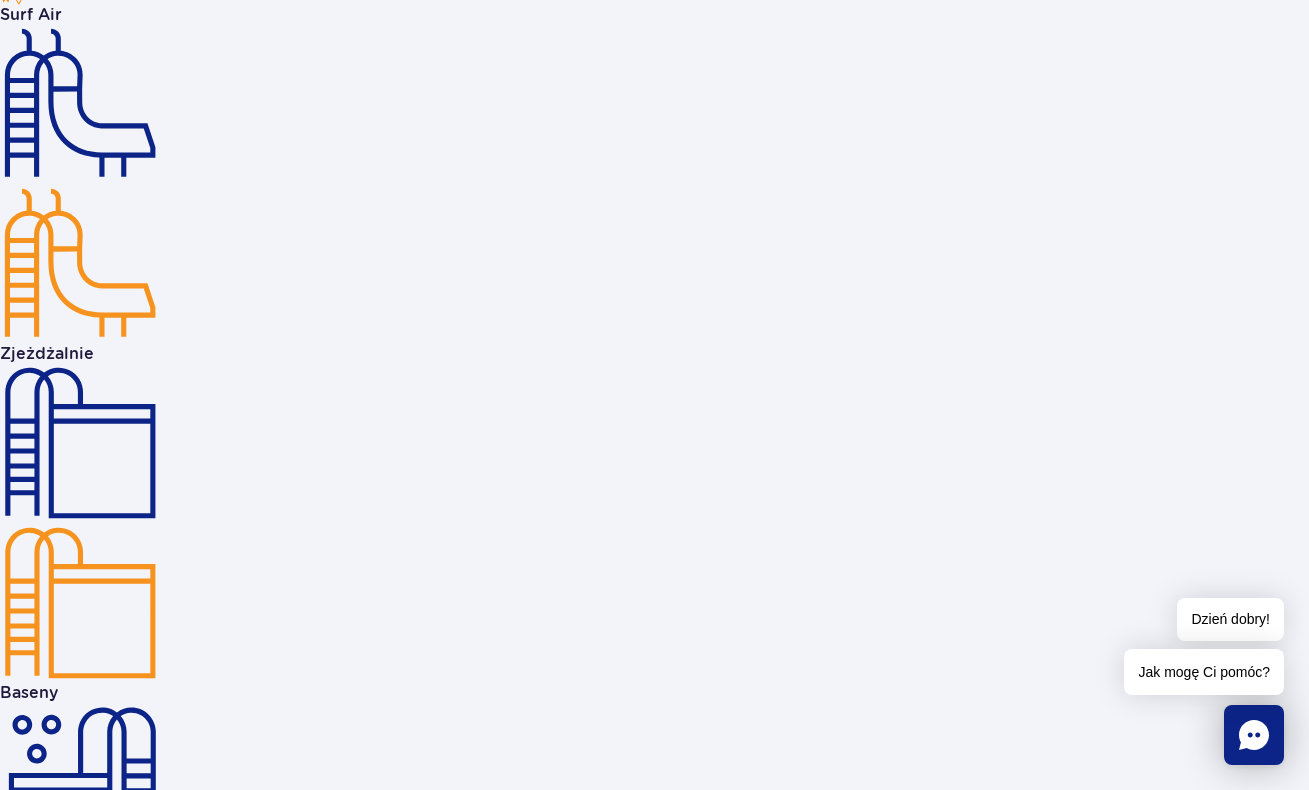 click on "Dostępna" at bounding box center (325, 56827) 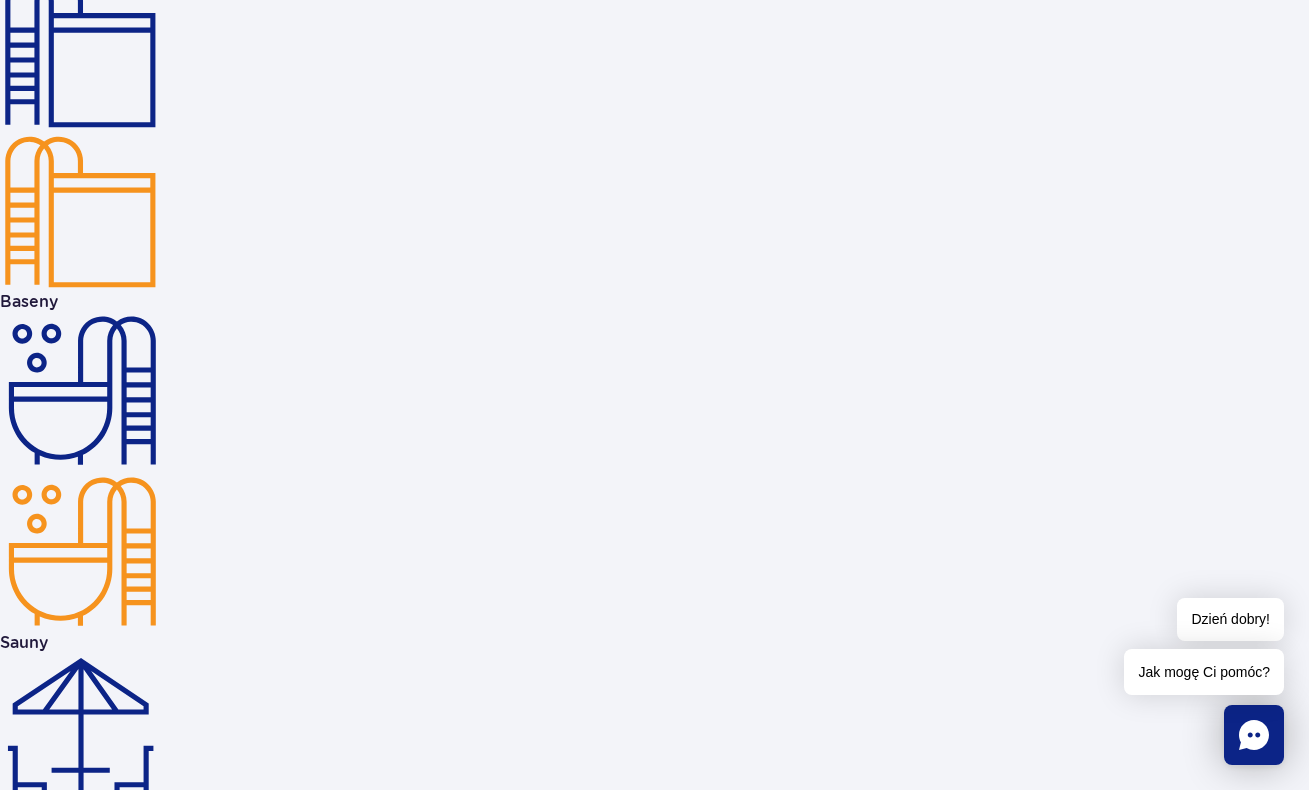 click at bounding box center [380, 61459] 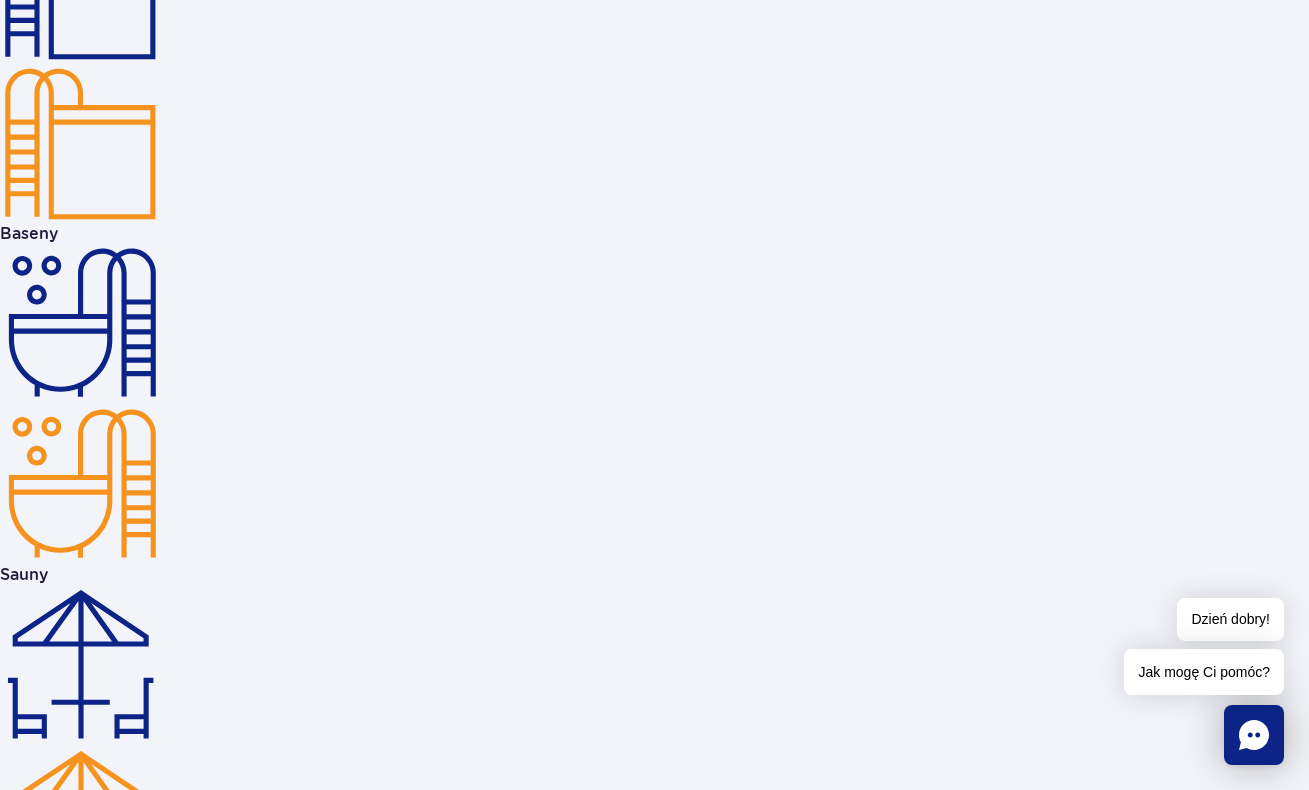 click at bounding box center [380, 78618] 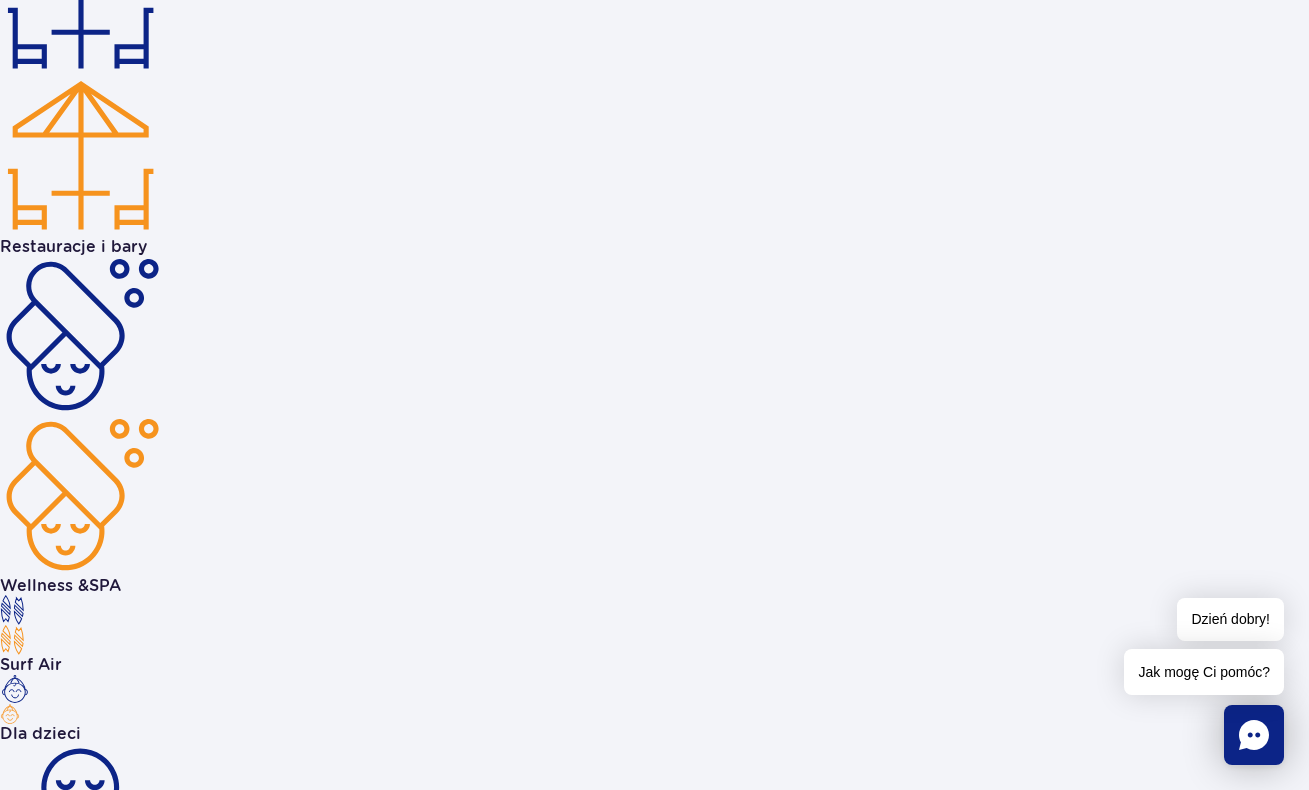 scroll, scrollTop: 4547, scrollLeft: 1, axis: both 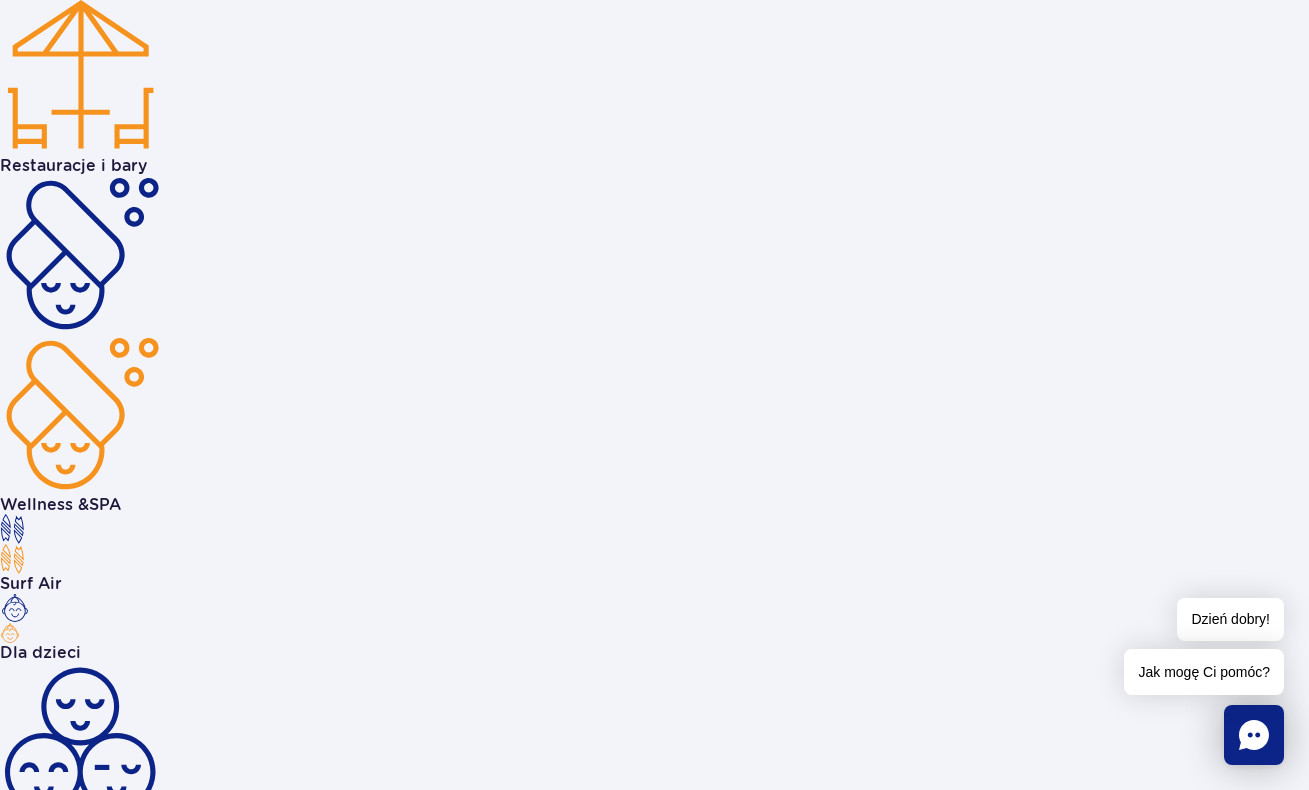 click at bounding box center (377, 81192) 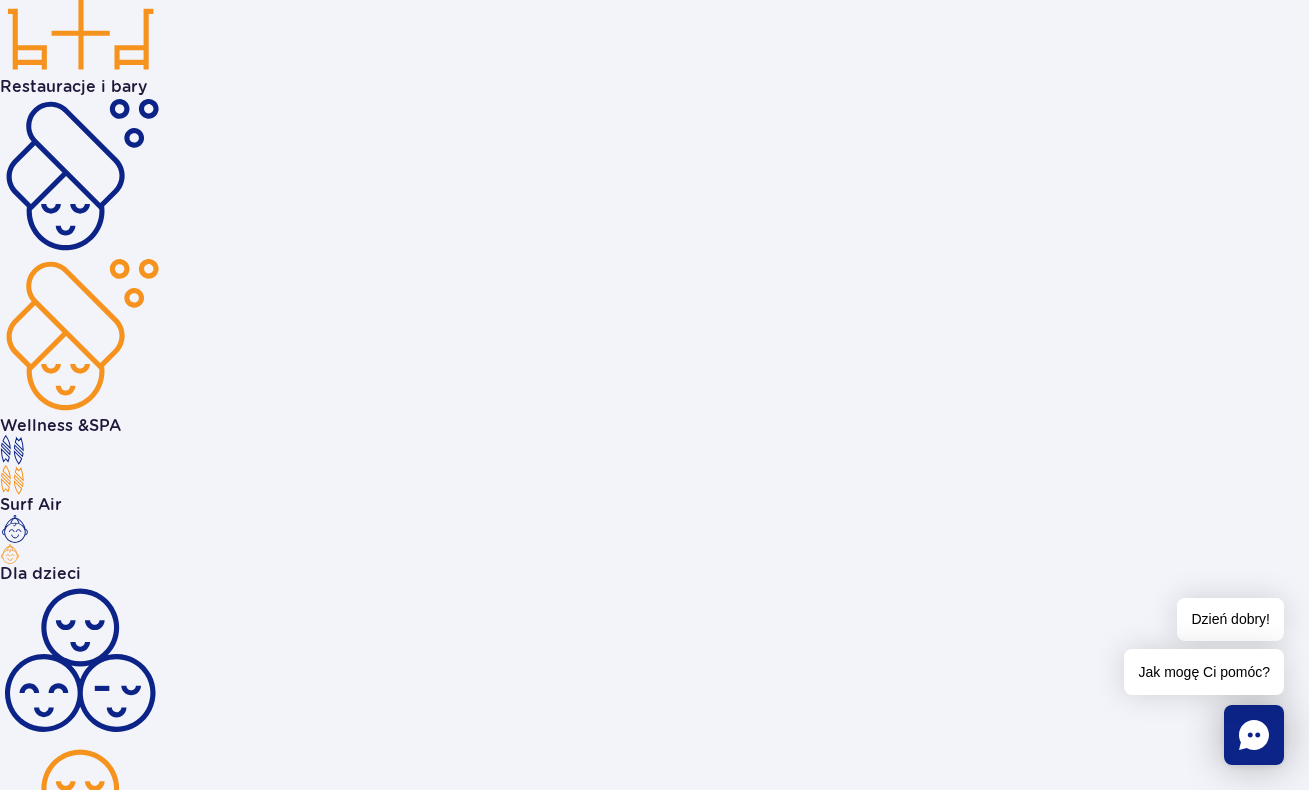 scroll, scrollTop: 4712, scrollLeft: 0, axis: vertical 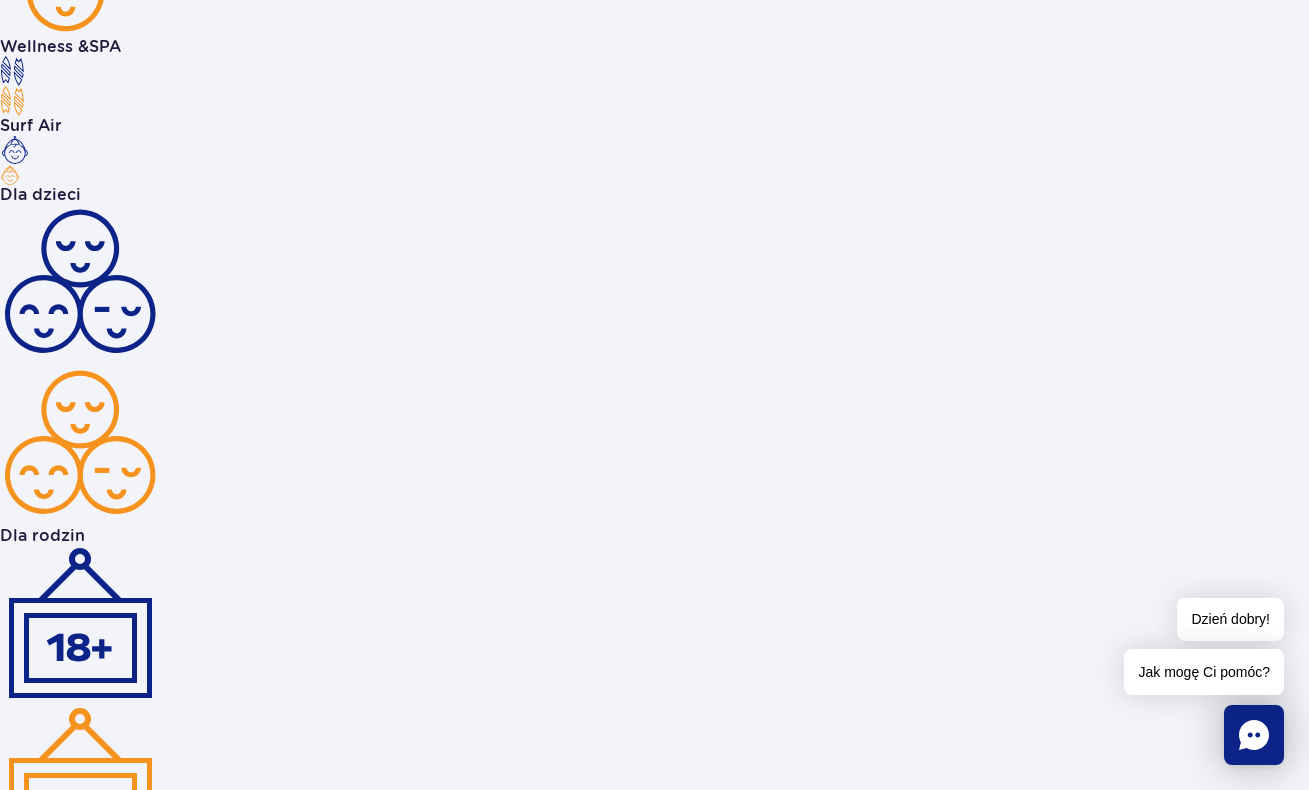 click at bounding box center (384, 87202) 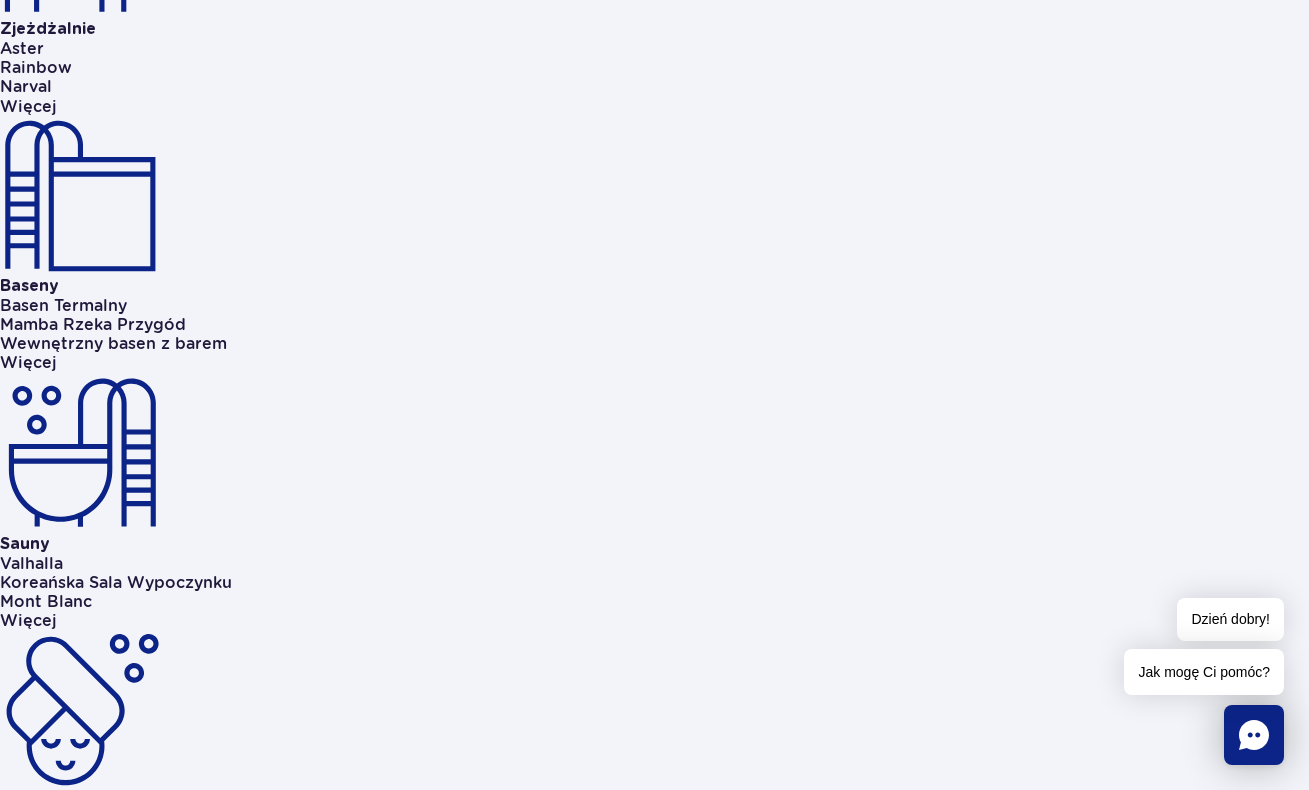 scroll, scrollTop: 1146, scrollLeft: 0, axis: vertical 